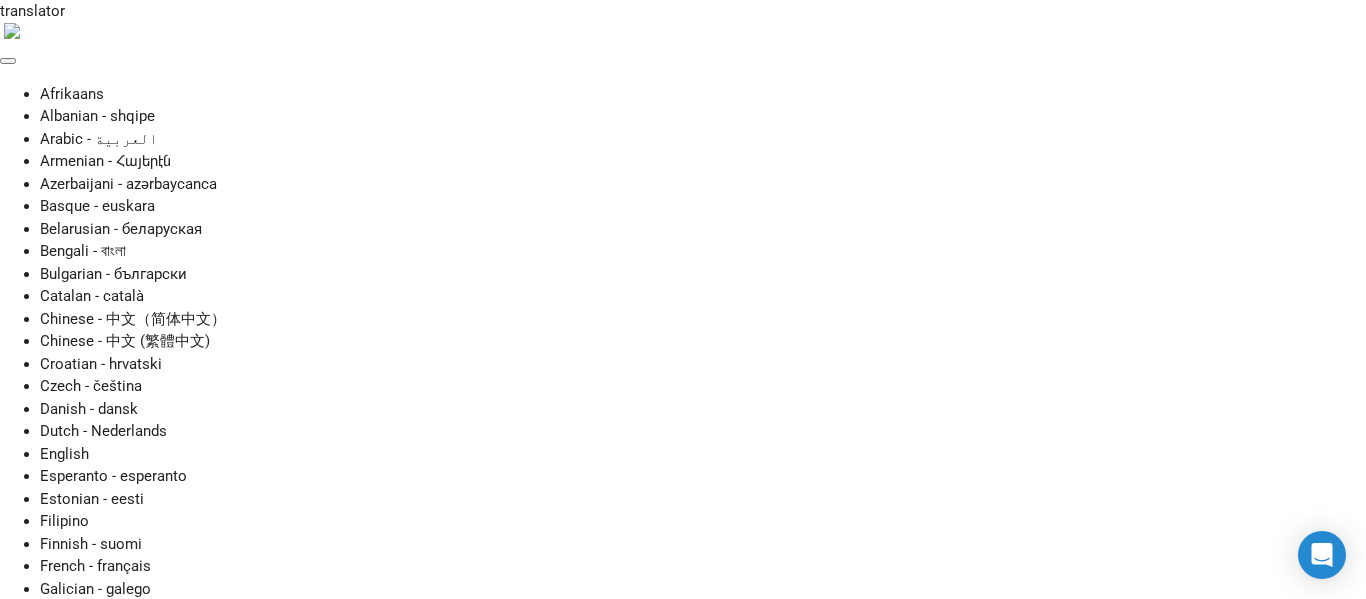 scroll, scrollTop: 0, scrollLeft: 0, axis: both 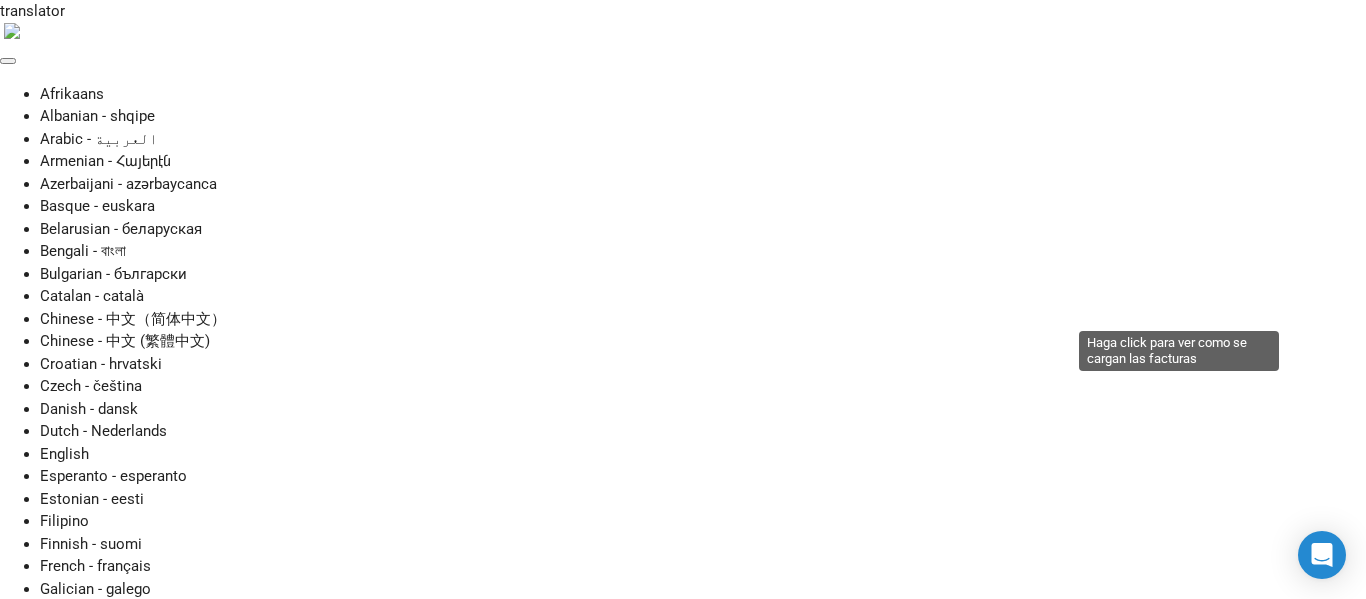 click on "Carga de Facturas" at bounding box center (1194, 1912) 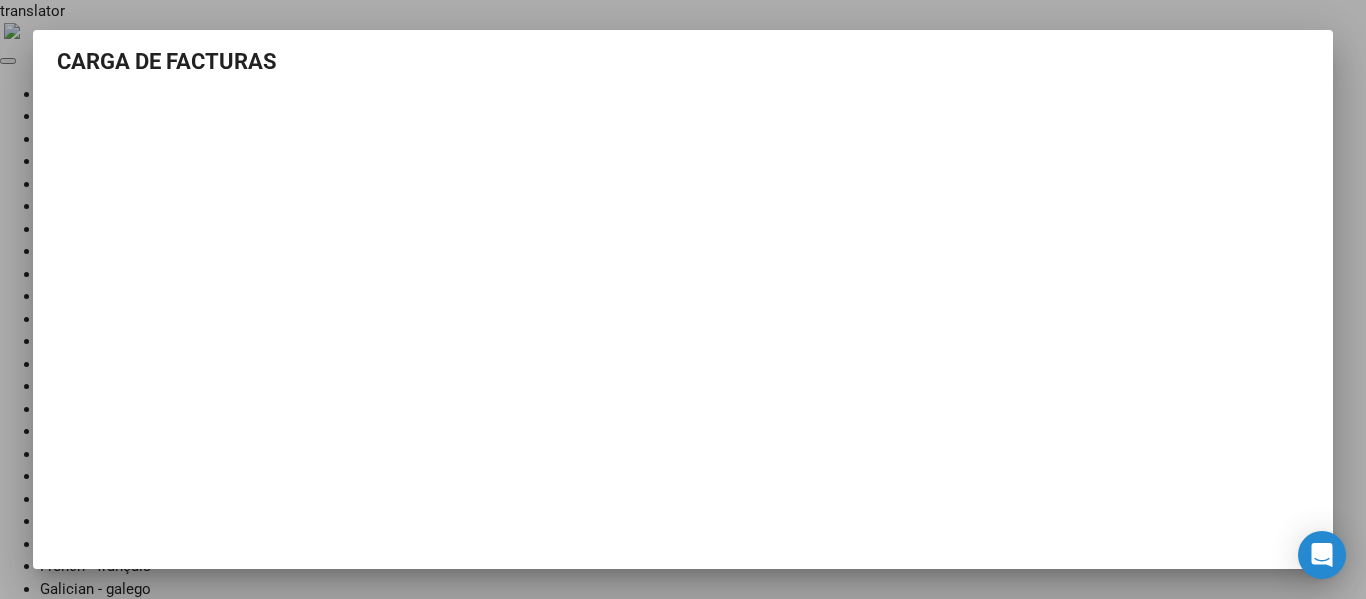 scroll, scrollTop: 0, scrollLeft: 0, axis: both 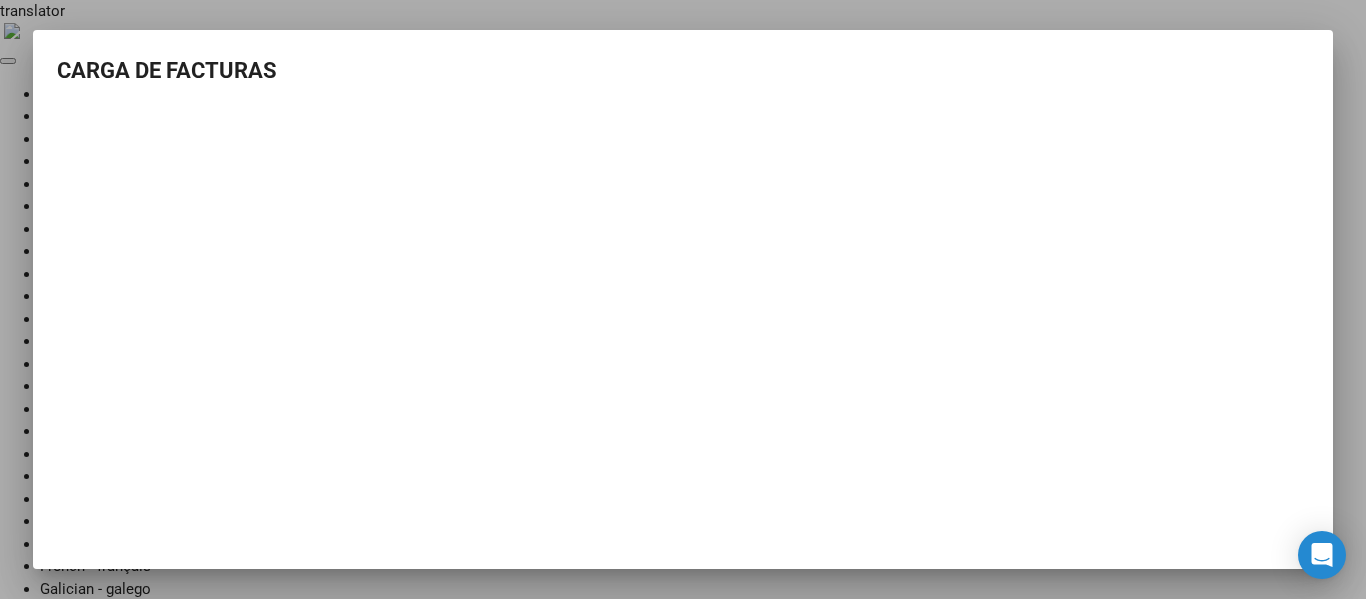 click at bounding box center (683, 299) 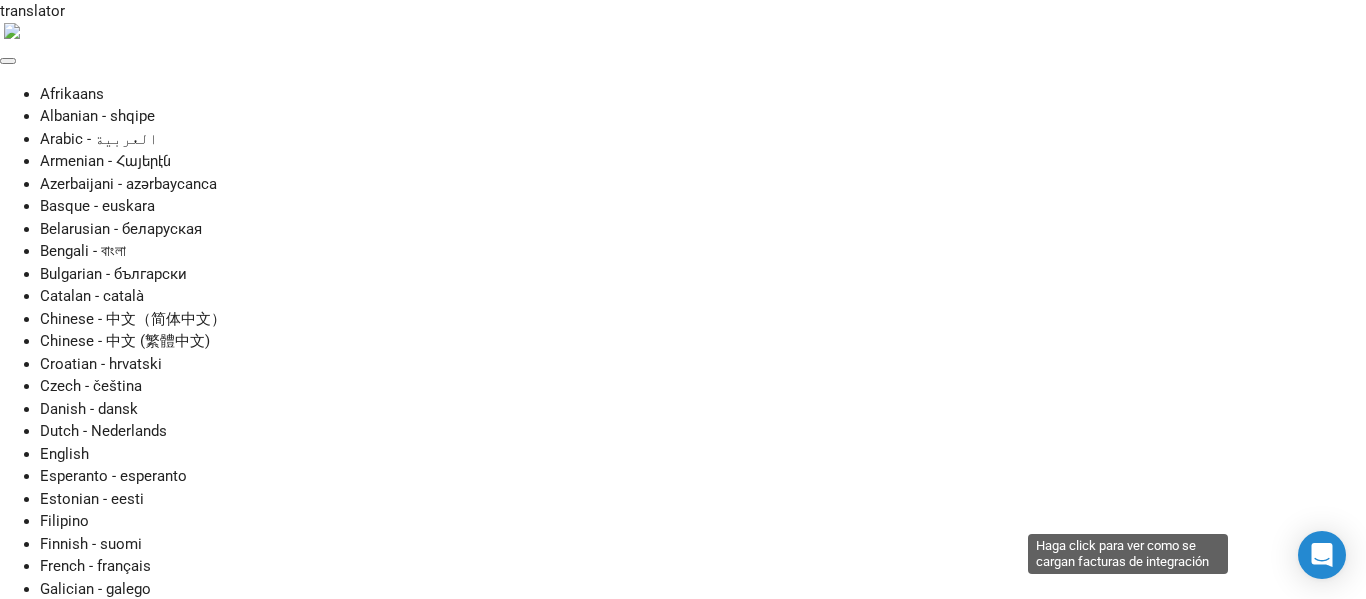 click on "Carga de Facturas Integración" at bounding box center [1144, 2115] 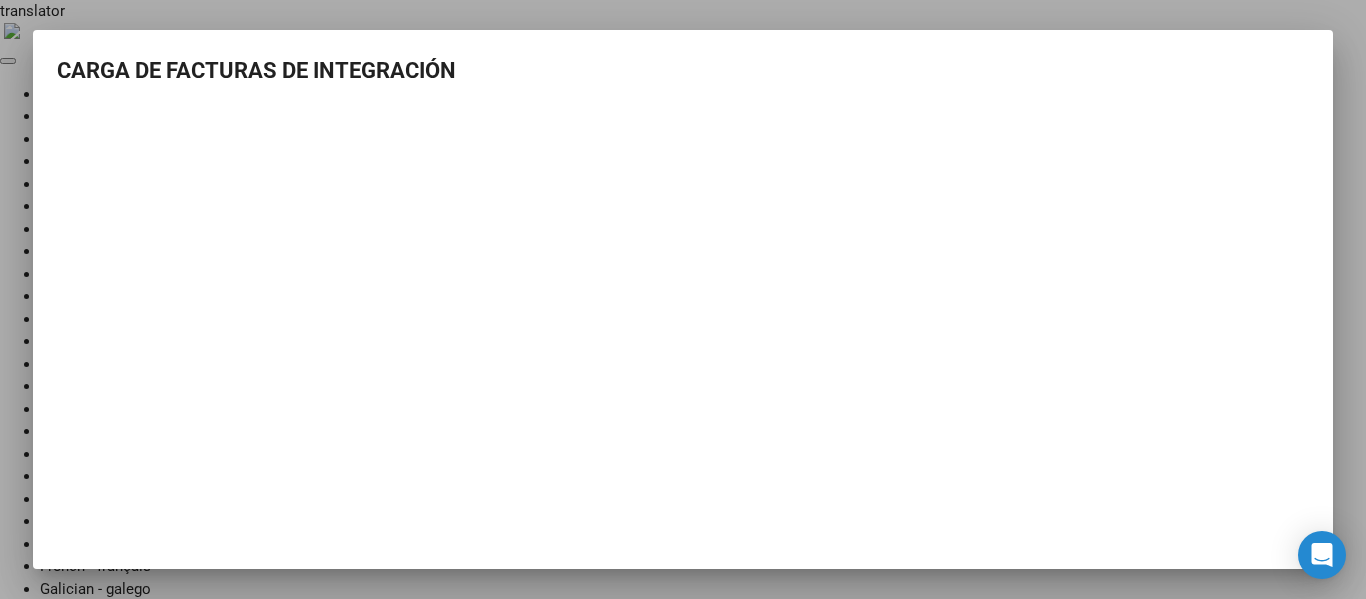 click at bounding box center (683, 299) 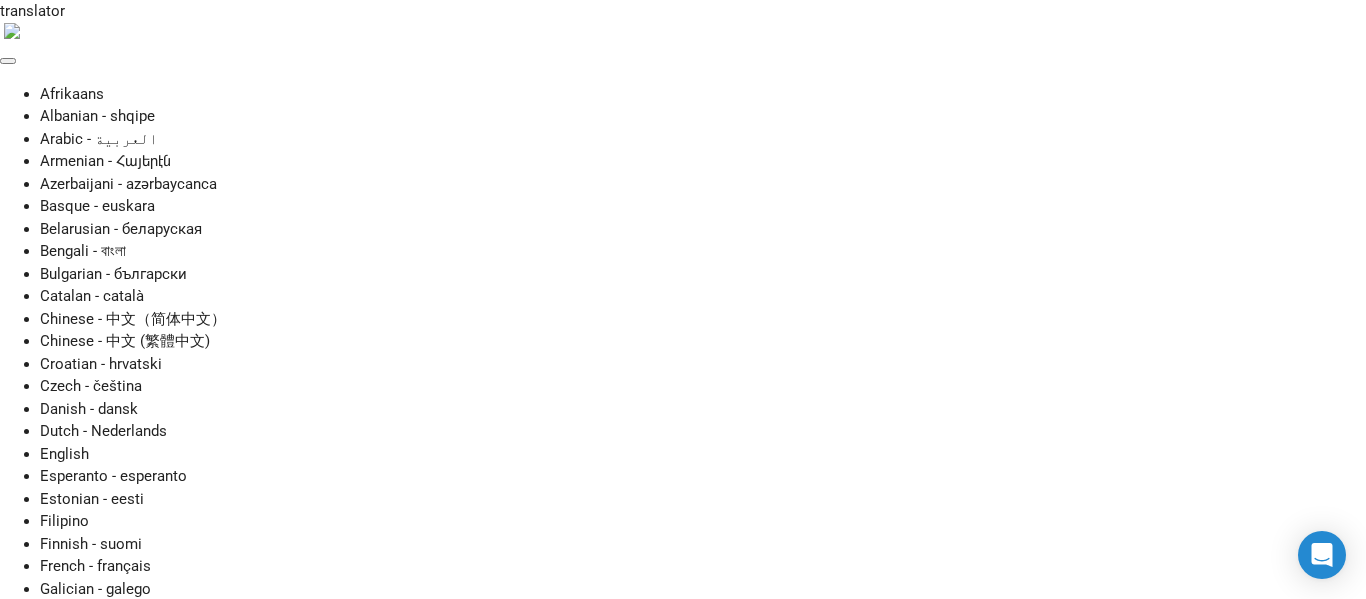 scroll, scrollTop: 300, scrollLeft: 0, axis: vertical 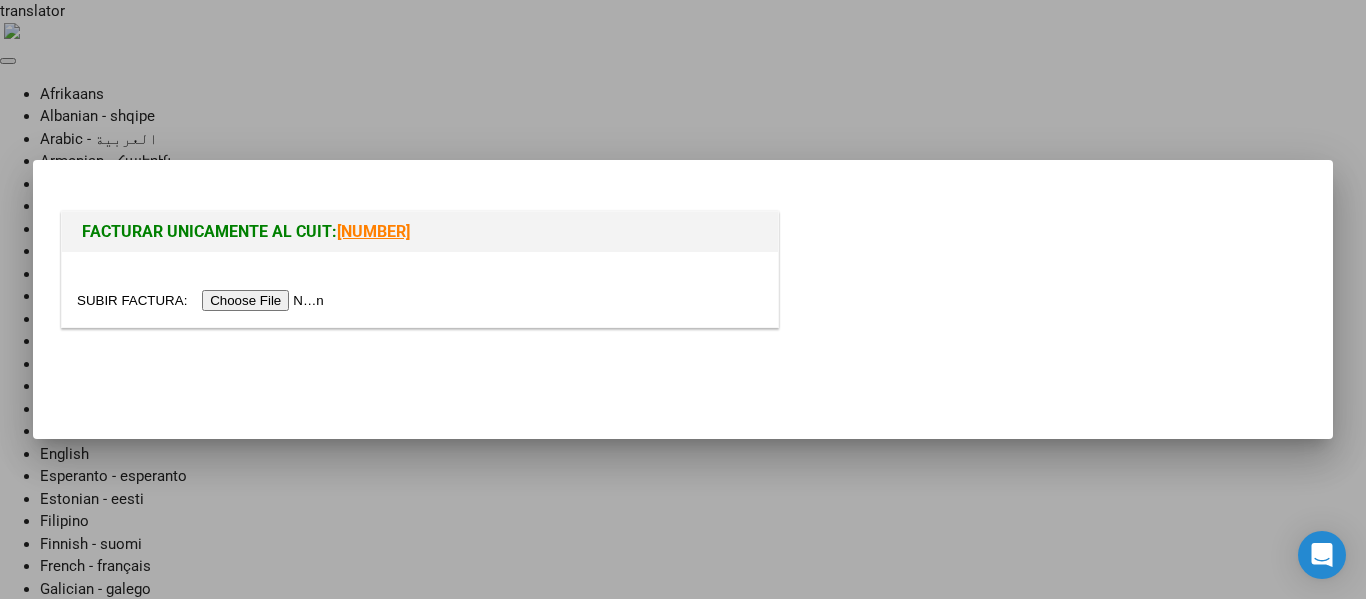 click at bounding box center (203, 300) 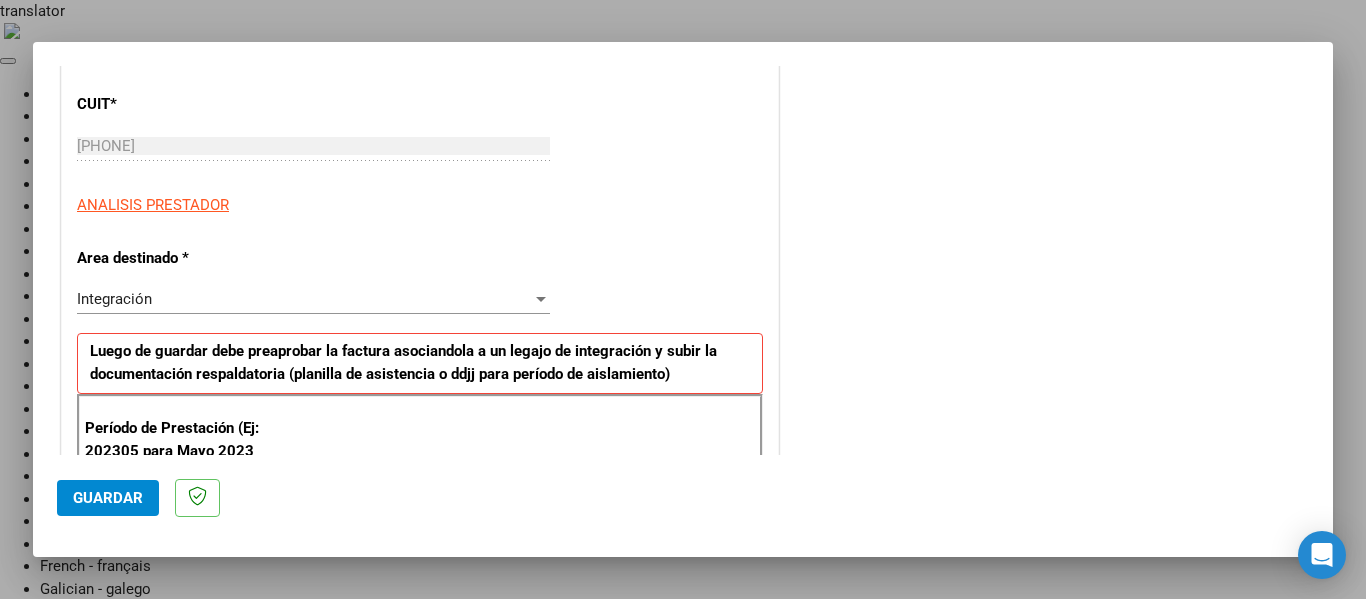 scroll, scrollTop: 300, scrollLeft: 0, axis: vertical 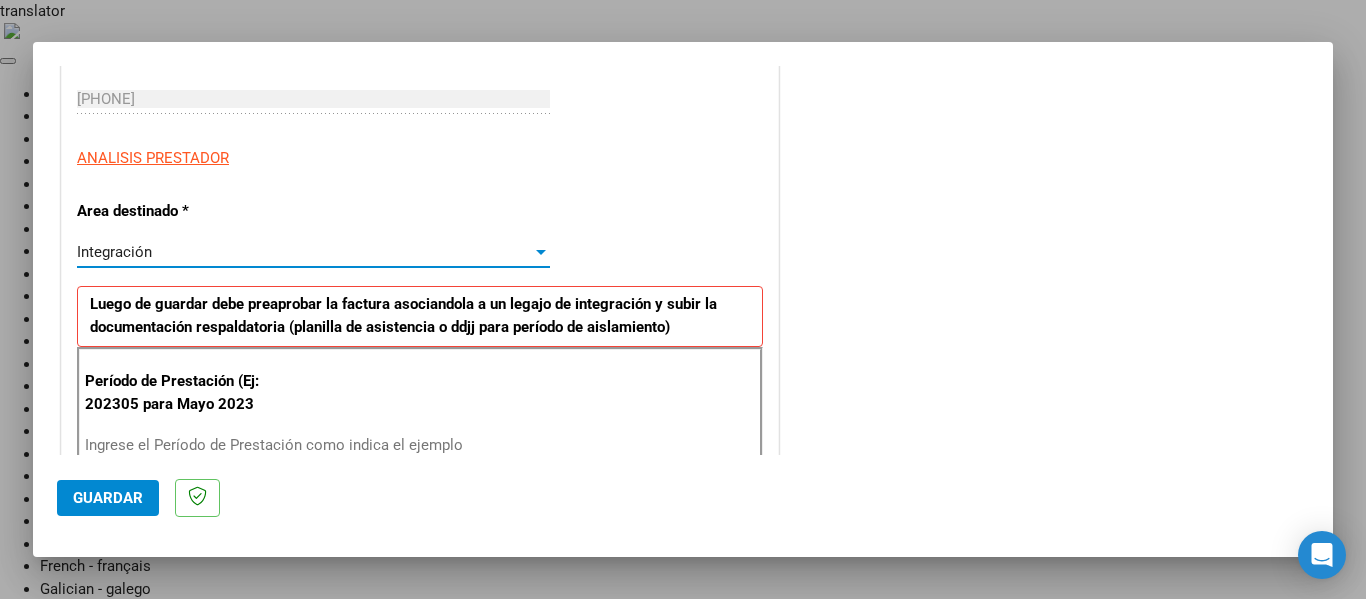 click on "Integración" at bounding box center [114, 252] 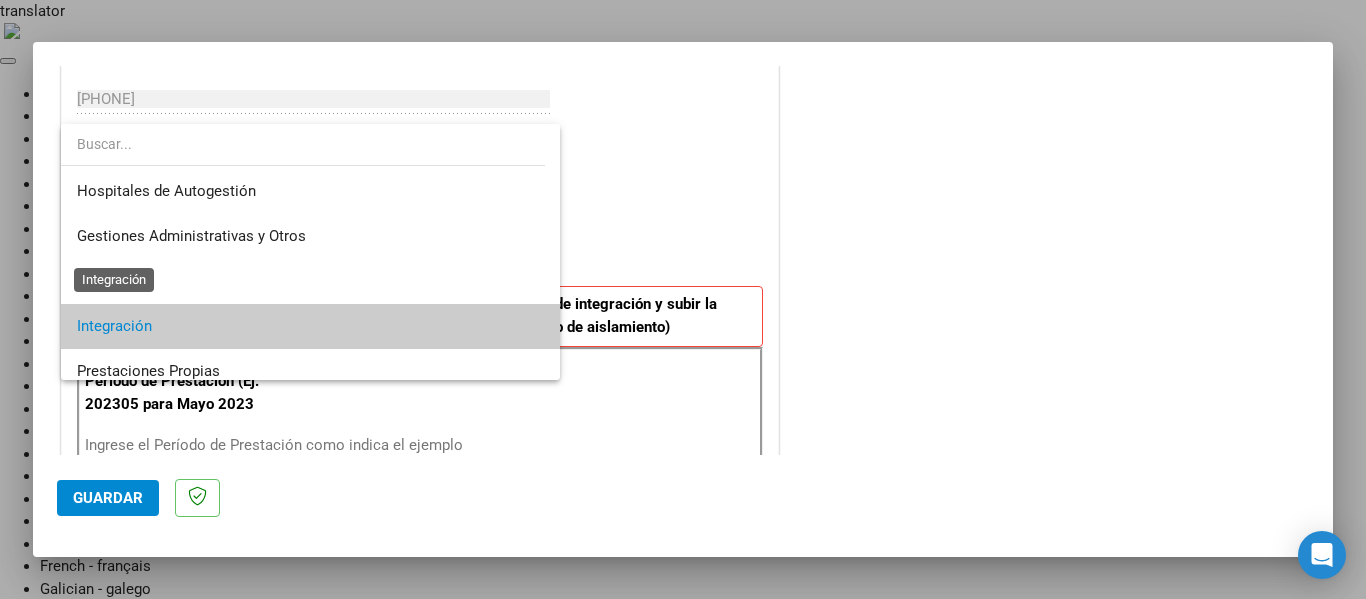 scroll, scrollTop: 75, scrollLeft: 0, axis: vertical 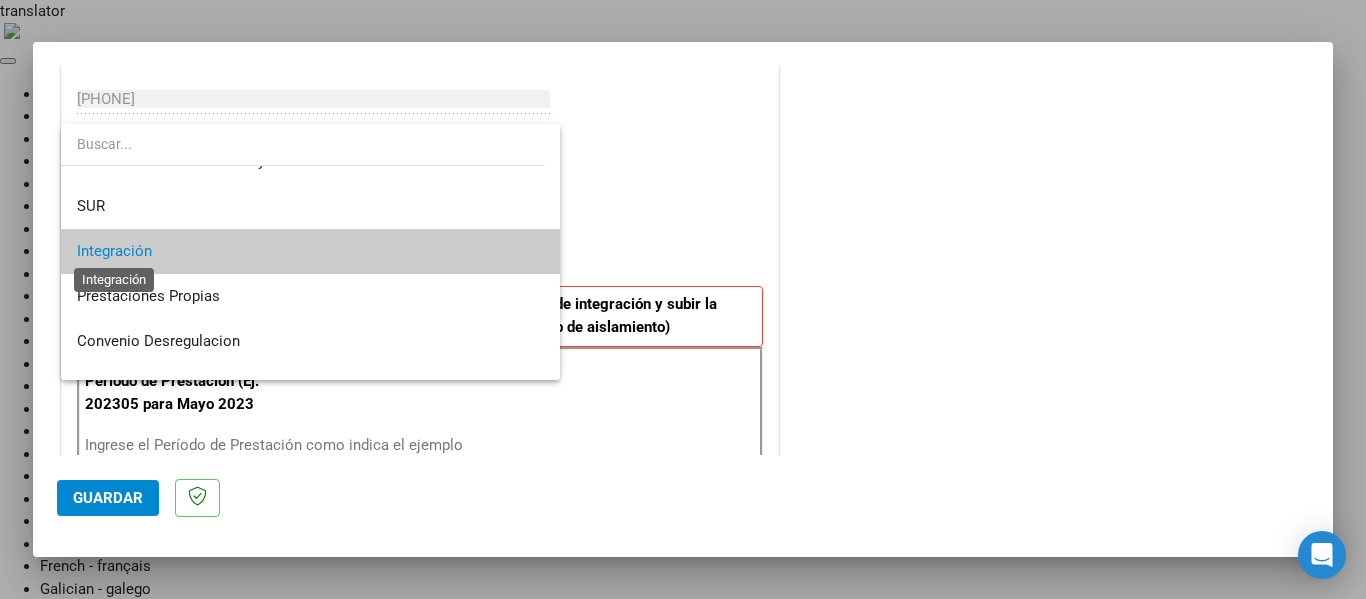 click on "Integración" at bounding box center [114, 251] 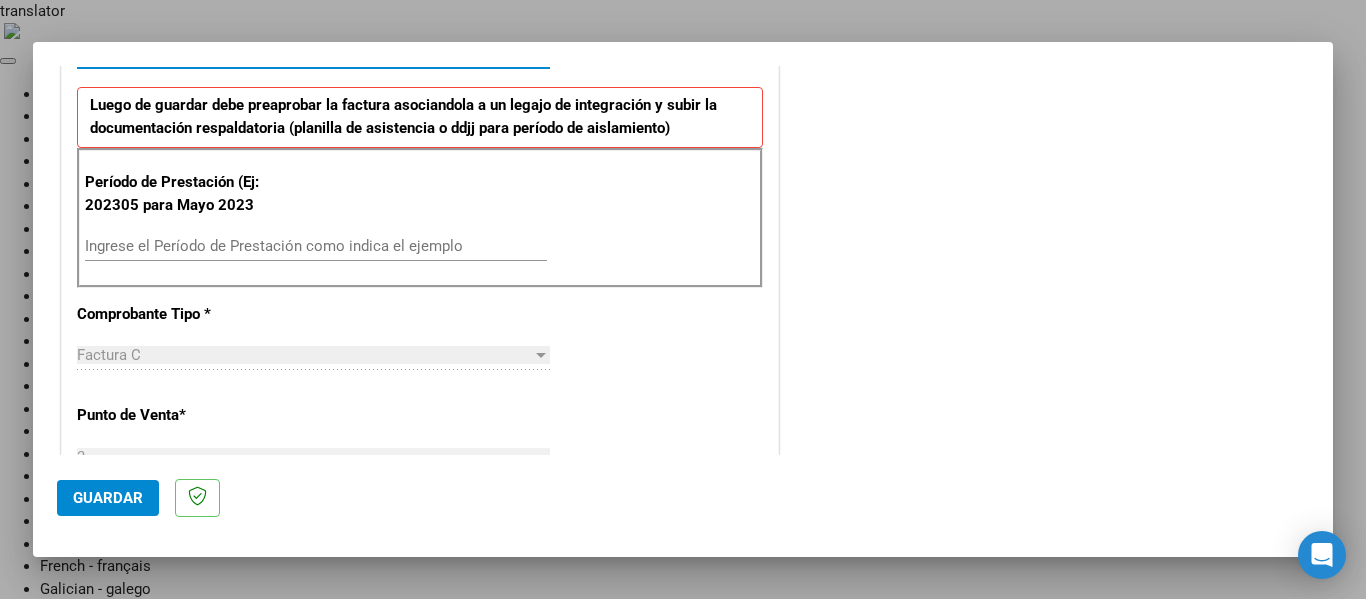 scroll, scrollTop: 500, scrollLeft: 0, axis: vertical 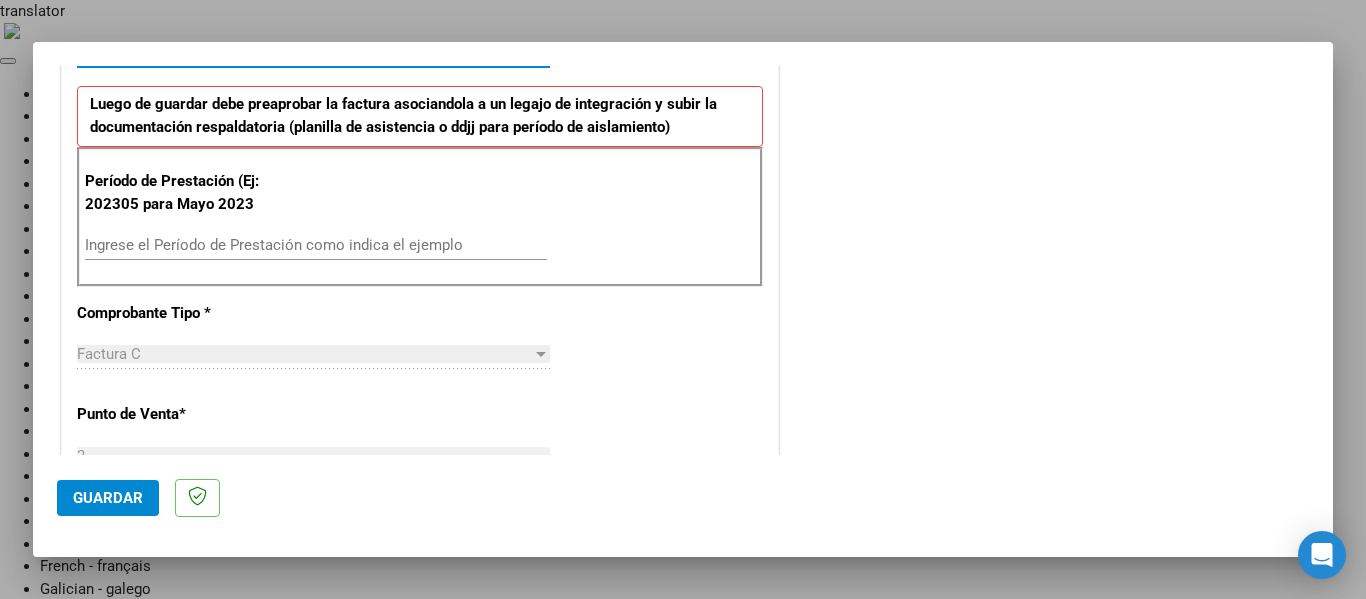click on "Ingrese el Período de Prestación como indica el ejemplo" at bounding box center [316, 245] 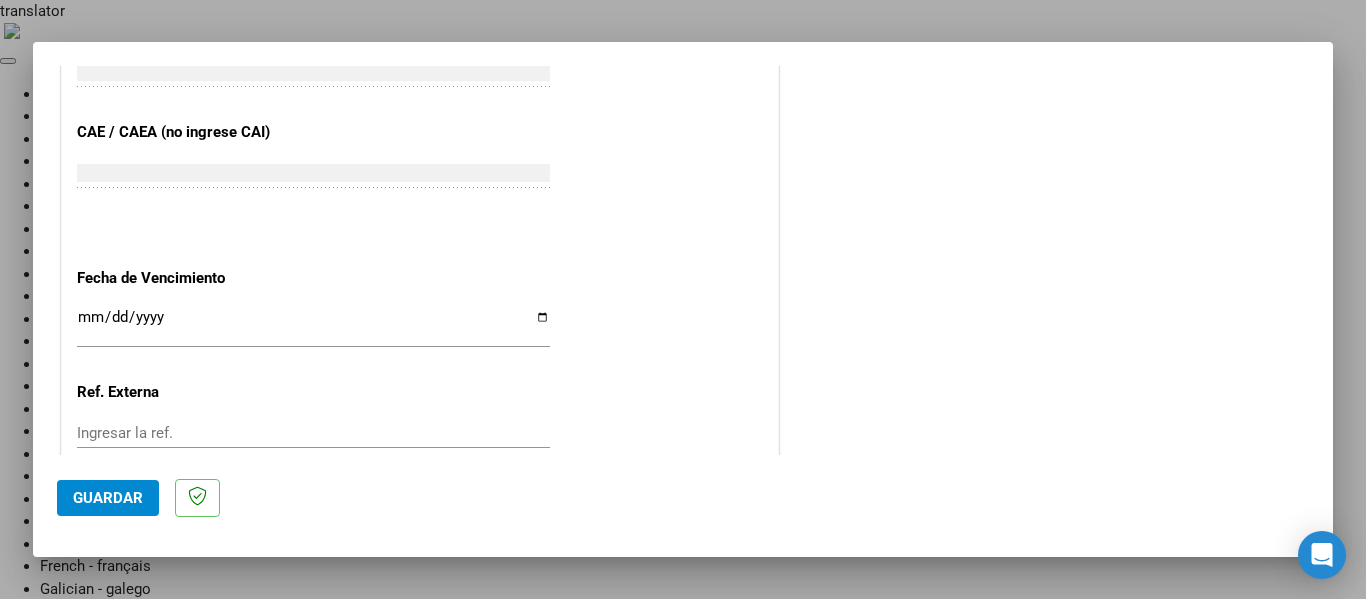 scroll, scrollTop: 1100, scrollLeft: 0, axis: vertical 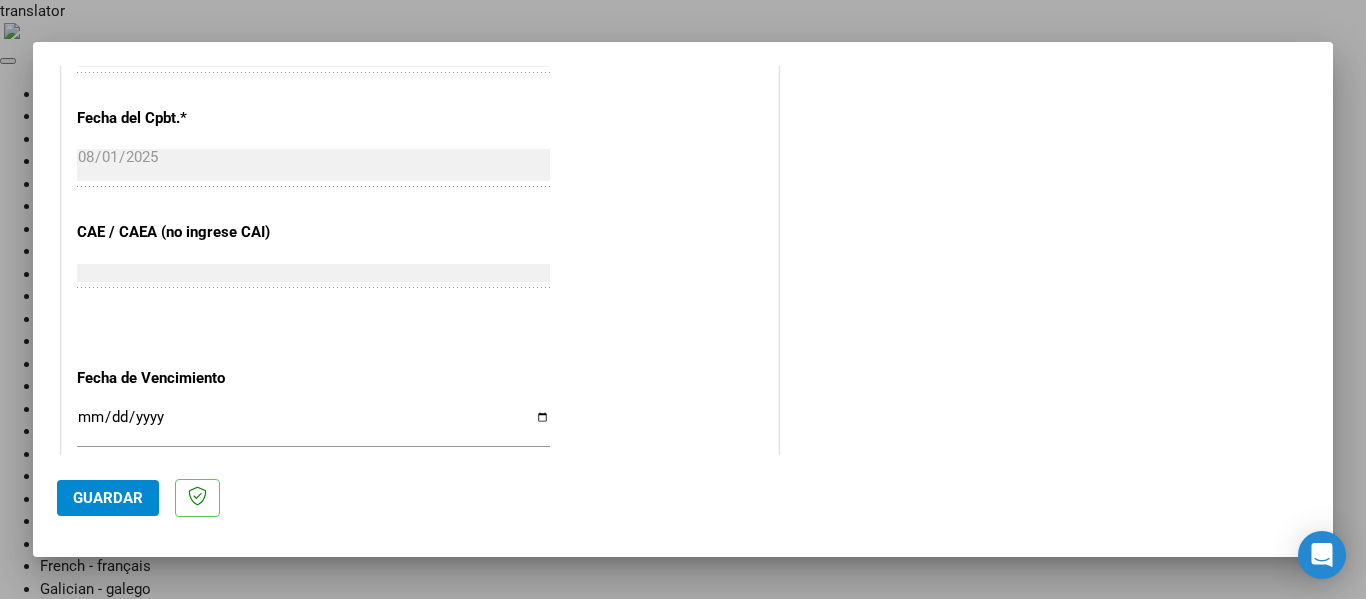 type on "202507" 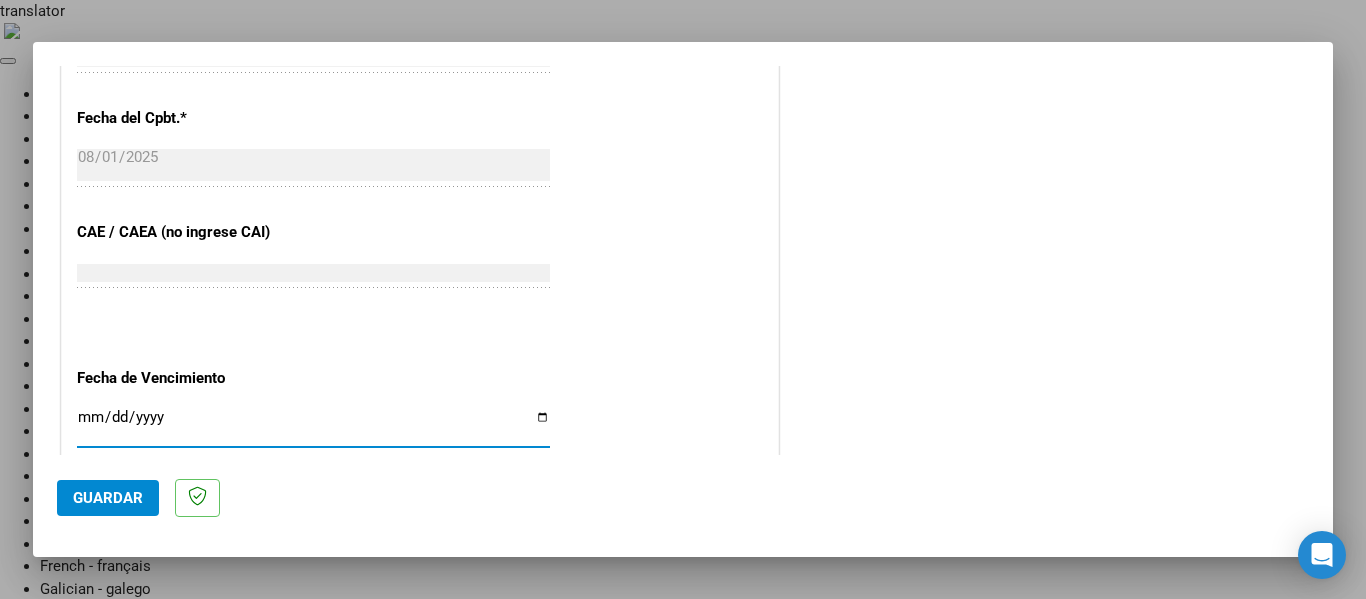 click on "Ingresar la fecha" at bounding box center (313, 425) 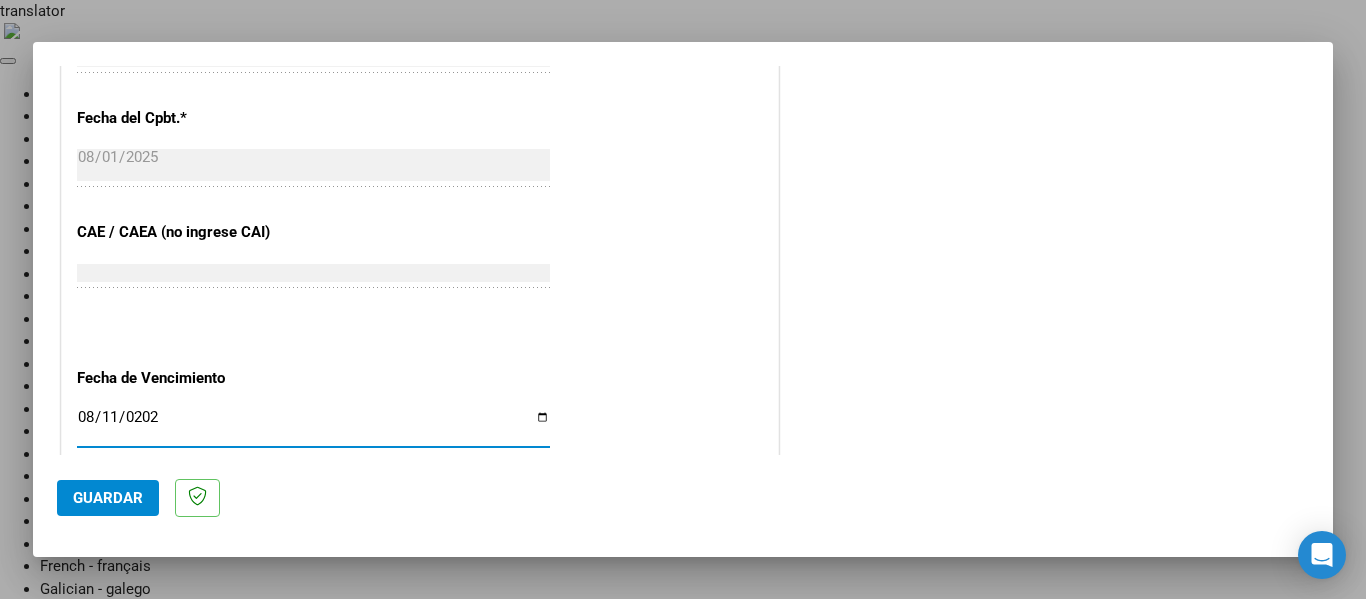 type on "2025-08-11" 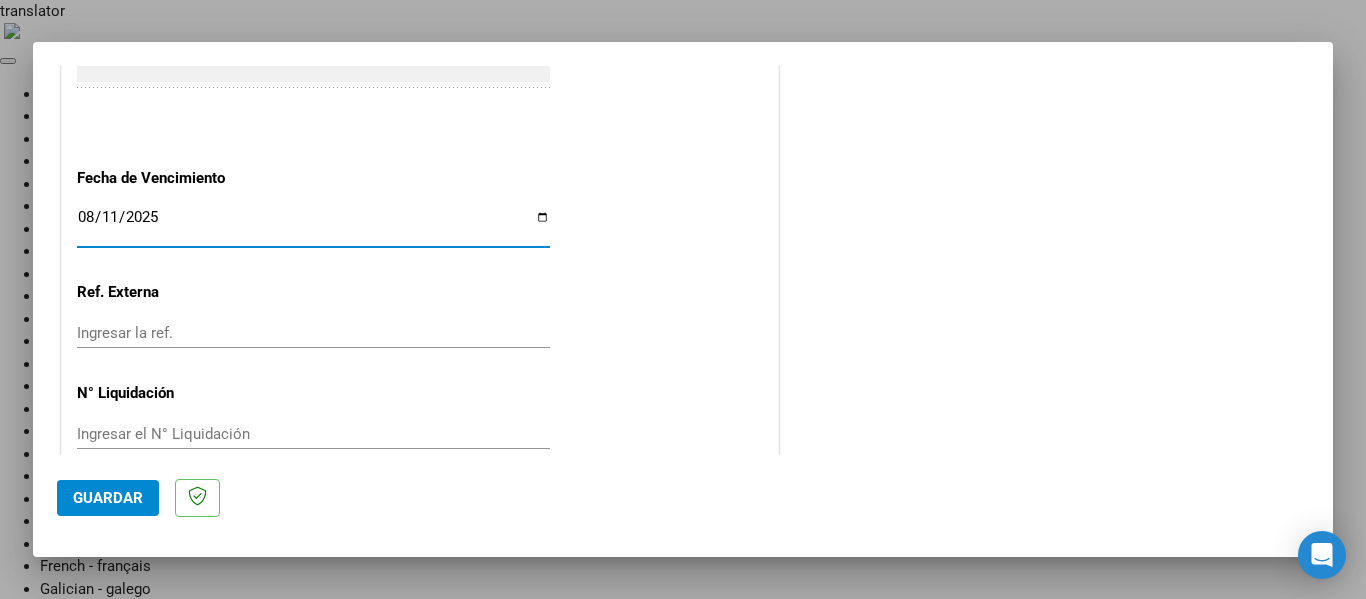 scroll, scrollTop: 1333, scrollLeft: 0, axis: vertical 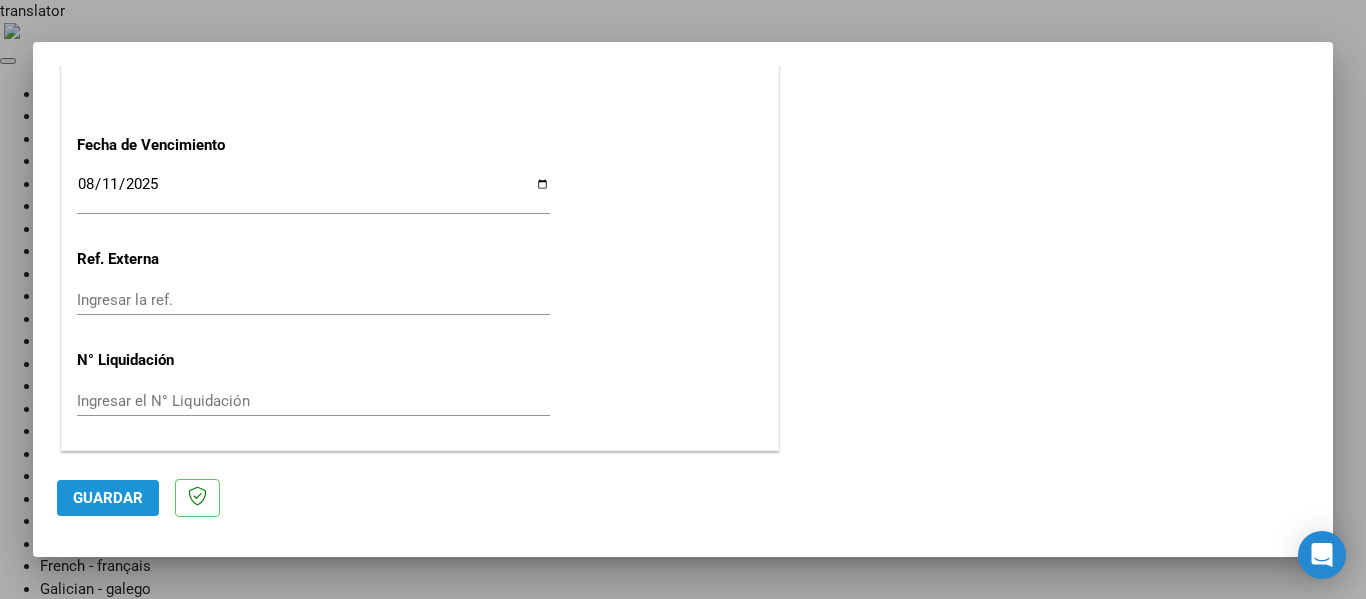click on "Guardar" 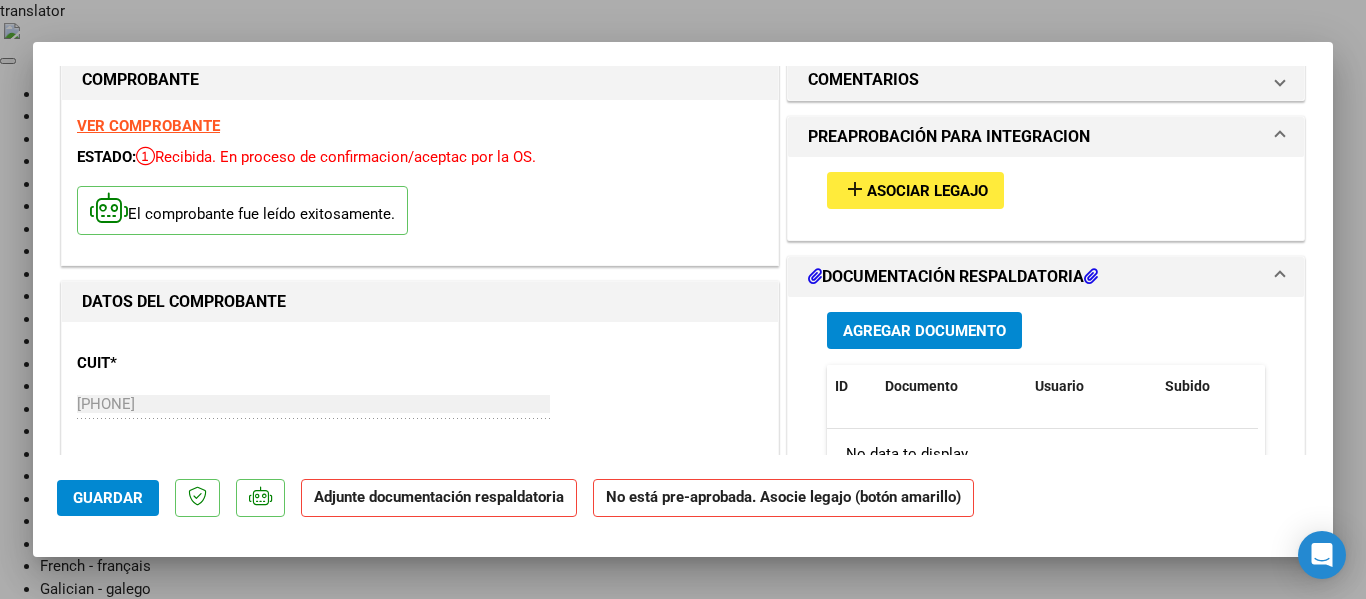 scroll, scrollTop: 0, scrollLeft: 0, axis: both 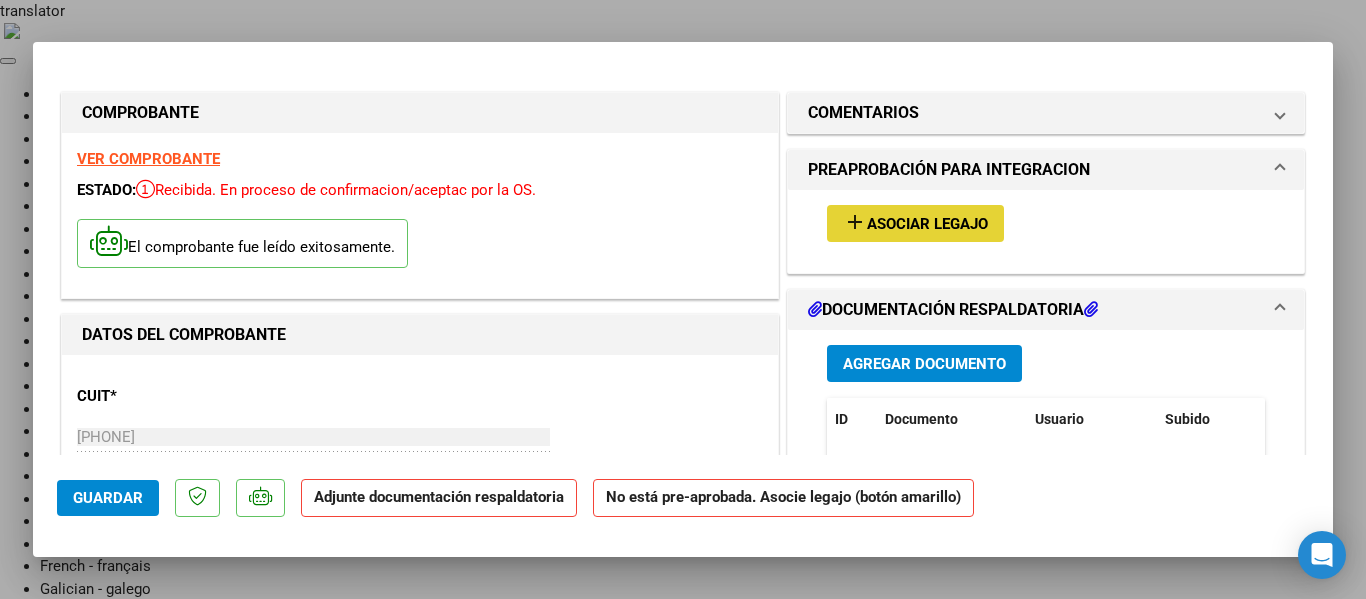 click on "add Asociar Legajo" at bounding box center (915, 223) 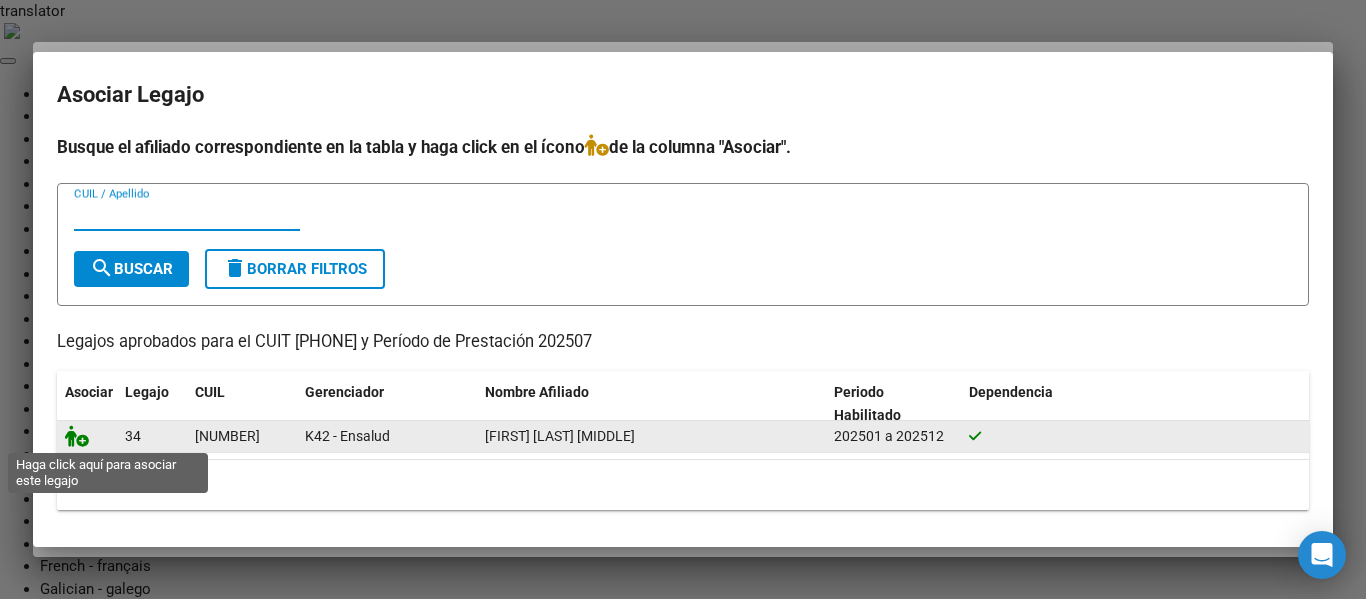click 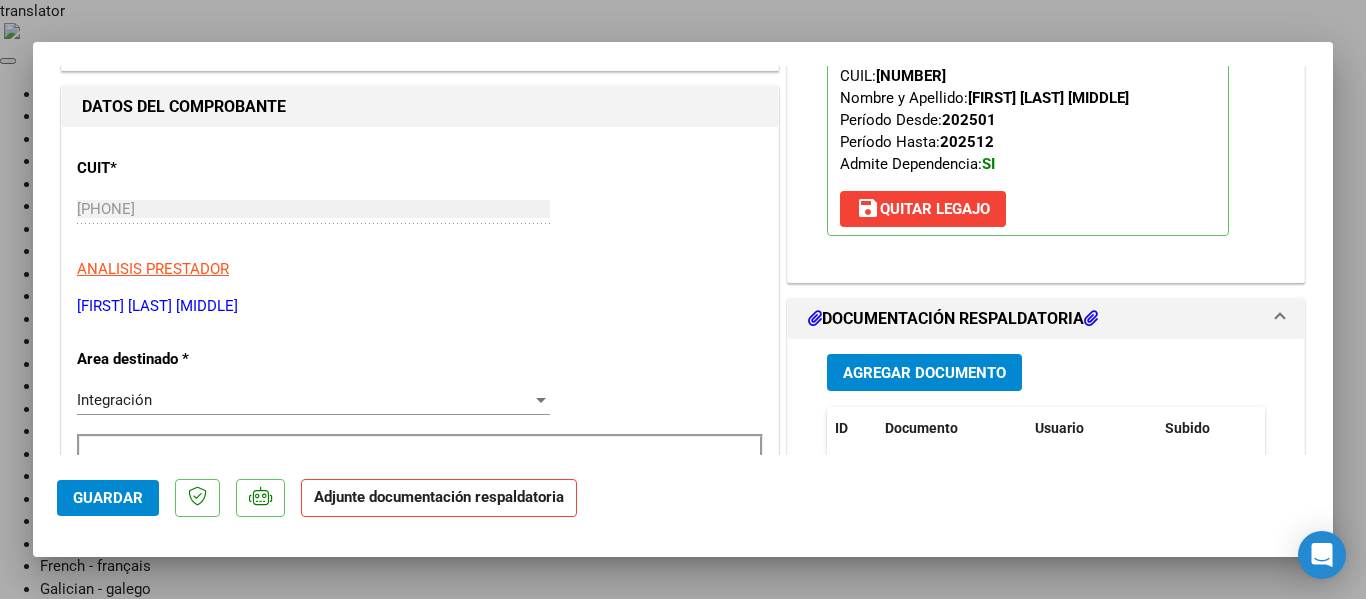 scroll, scrollTop: 300, scrollLeft: 0, axis: vertical 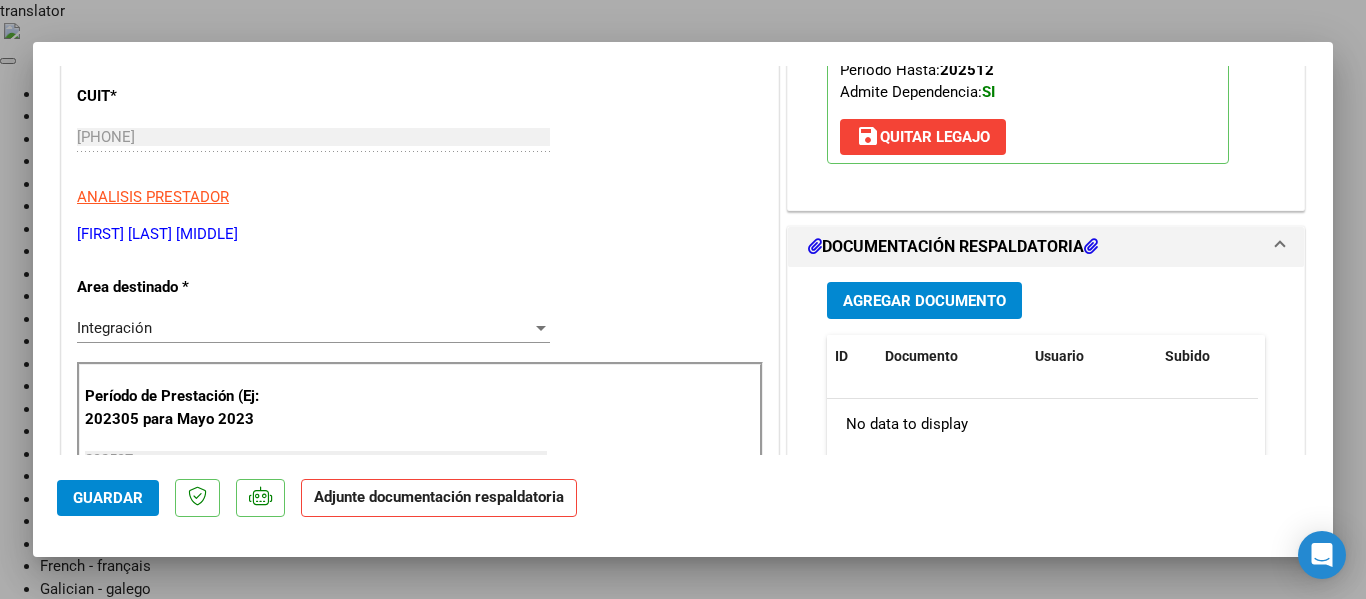 click on "Agregar Documento" at bounding box center [924, 301] 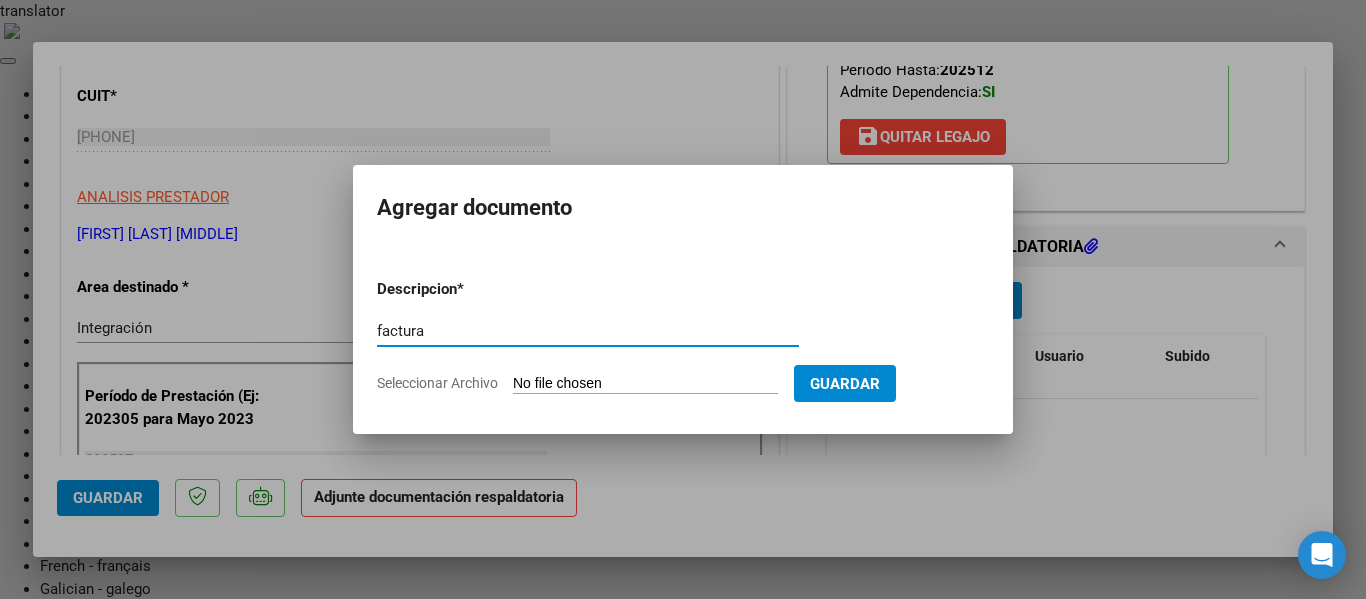 type on "factura" 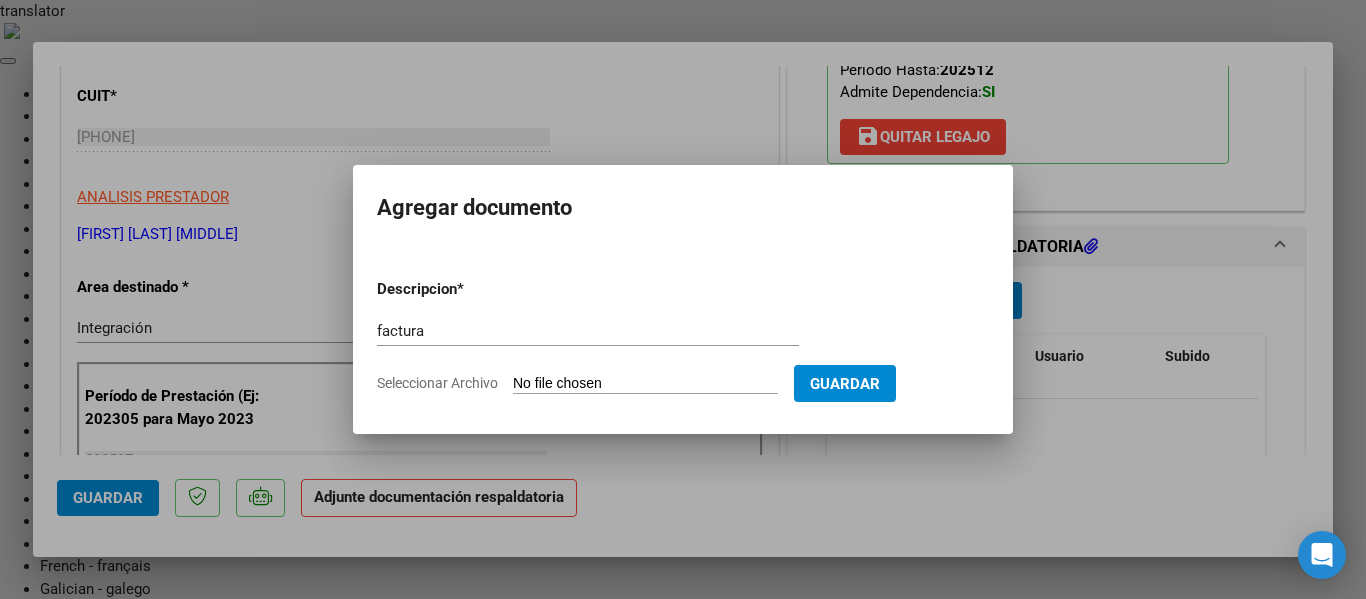 click on "Seleccionar Archivo" at bounding box center (645, 384) 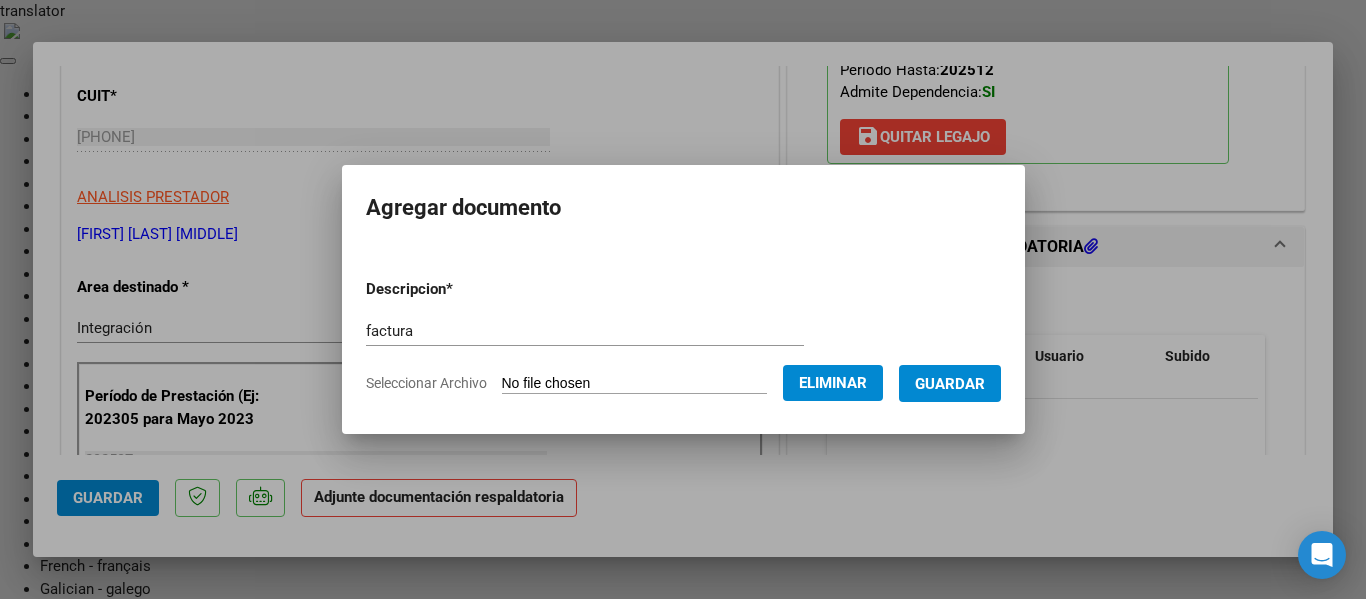 click on "Guardar" at bounding box center [950, 384] 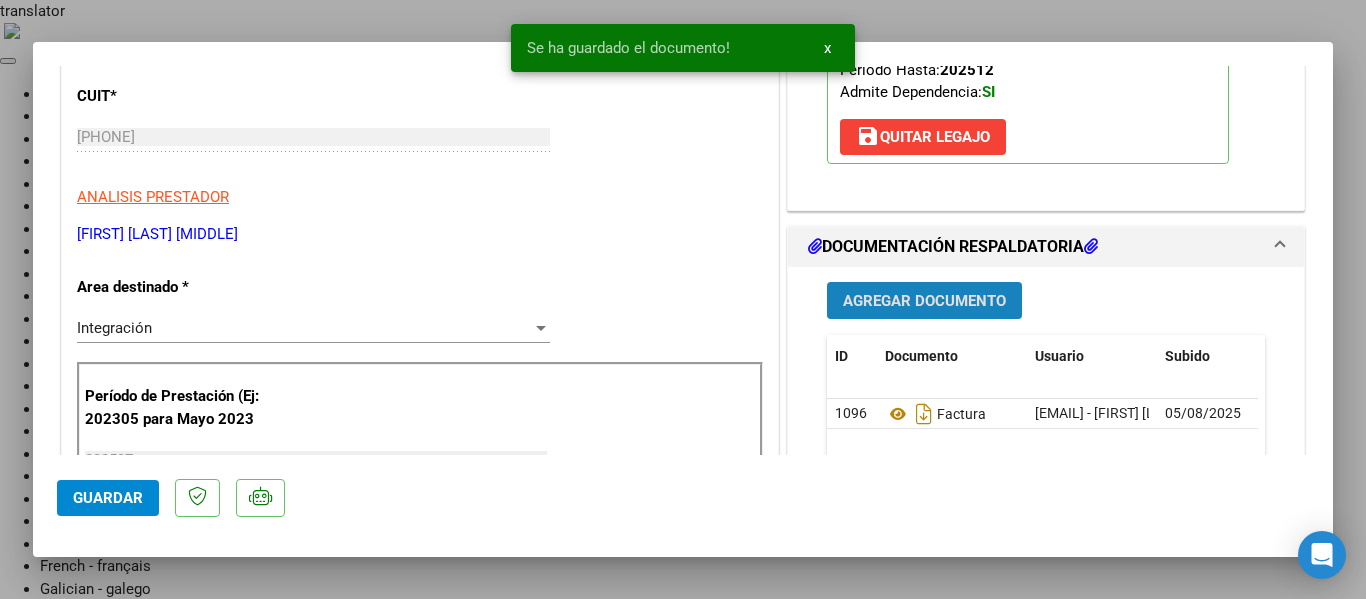 click on "Agregar Documento" at bounding box center [924, 301] 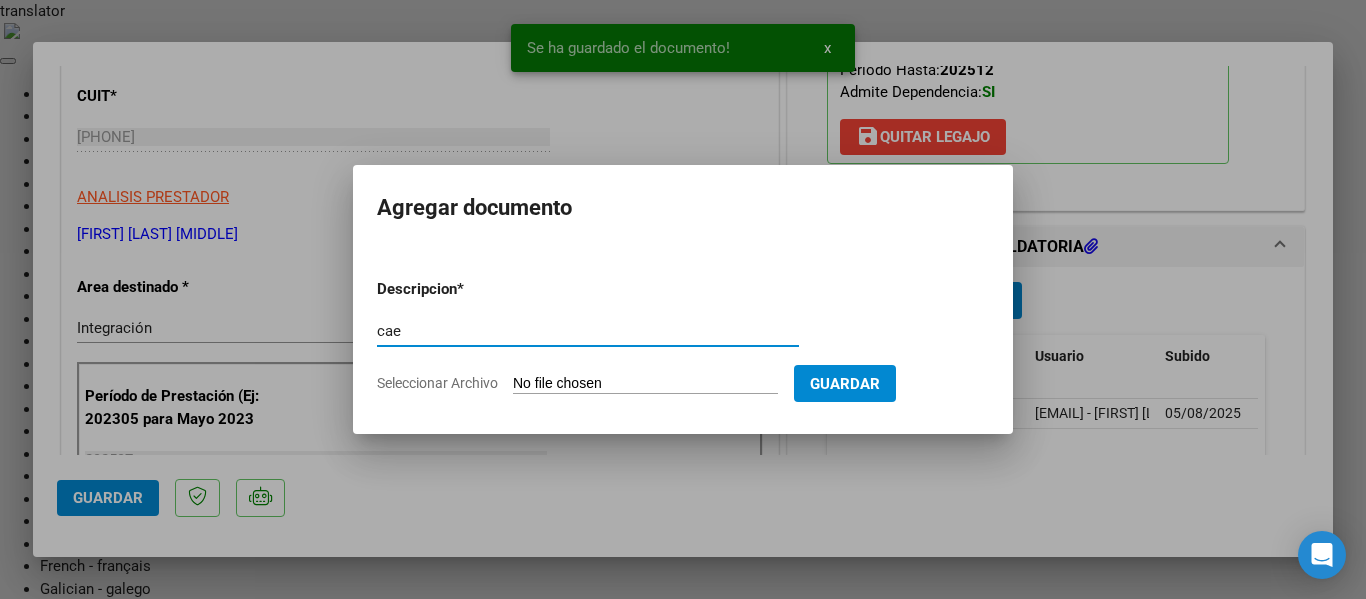 type on "cae" 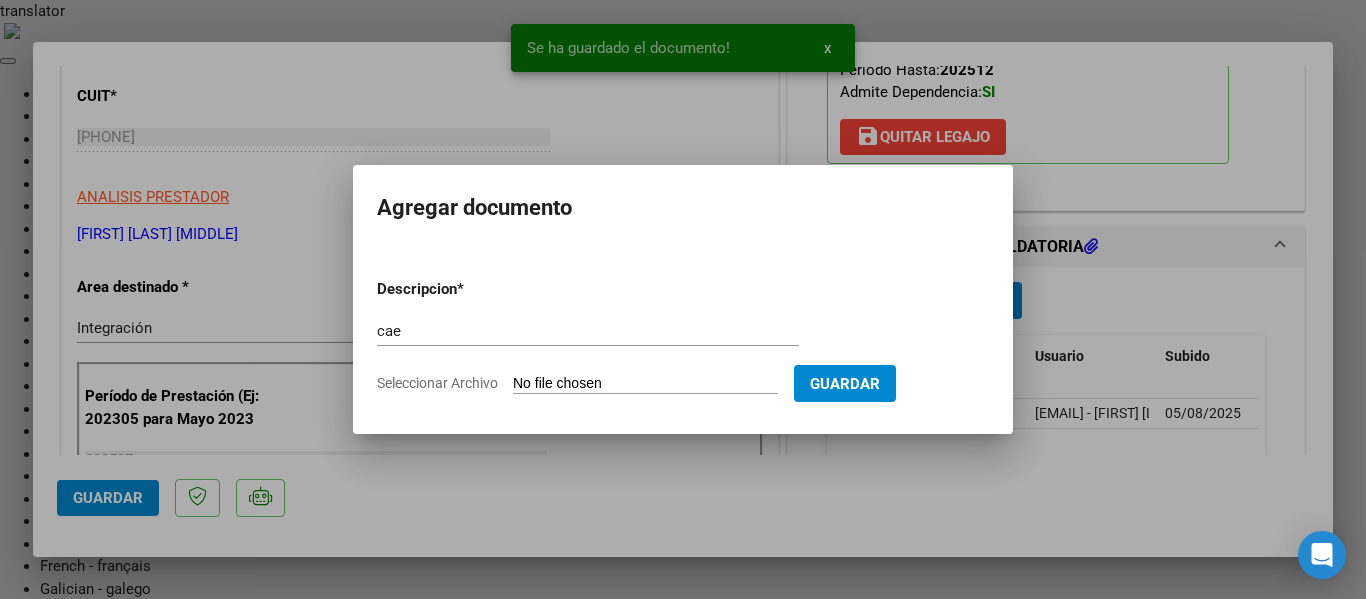 click on "Seleccionar Archivo" at bounding box center [645, 384] 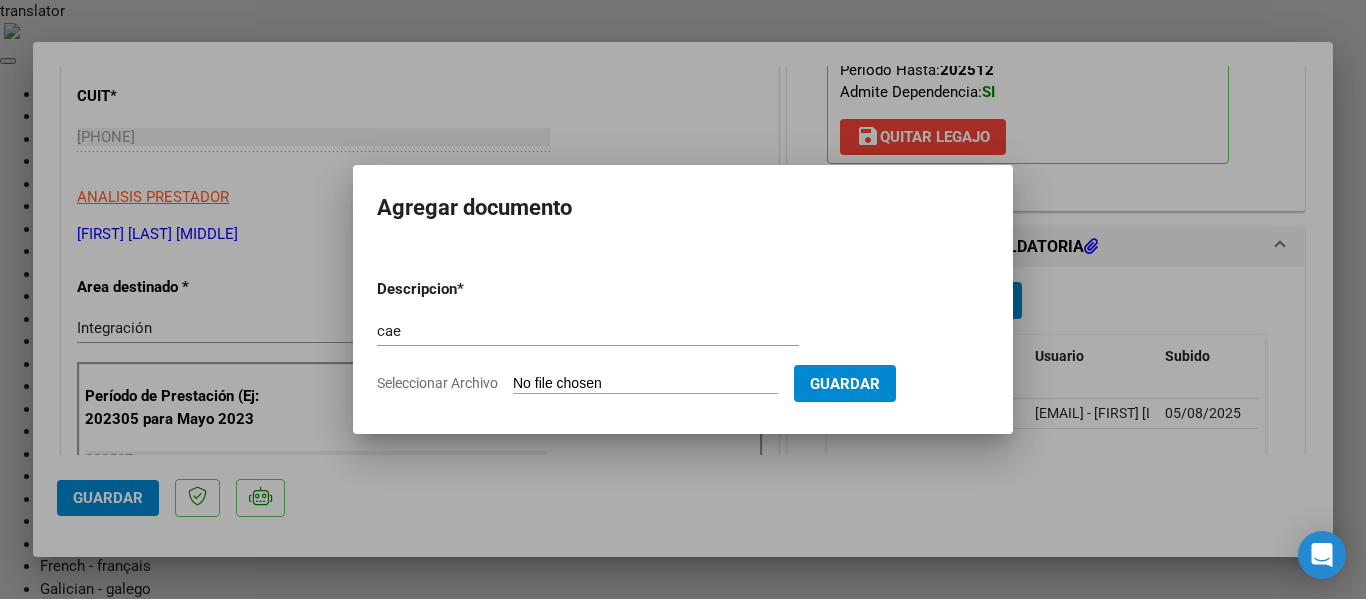 type on "C:\fakepath\cae.pdf" 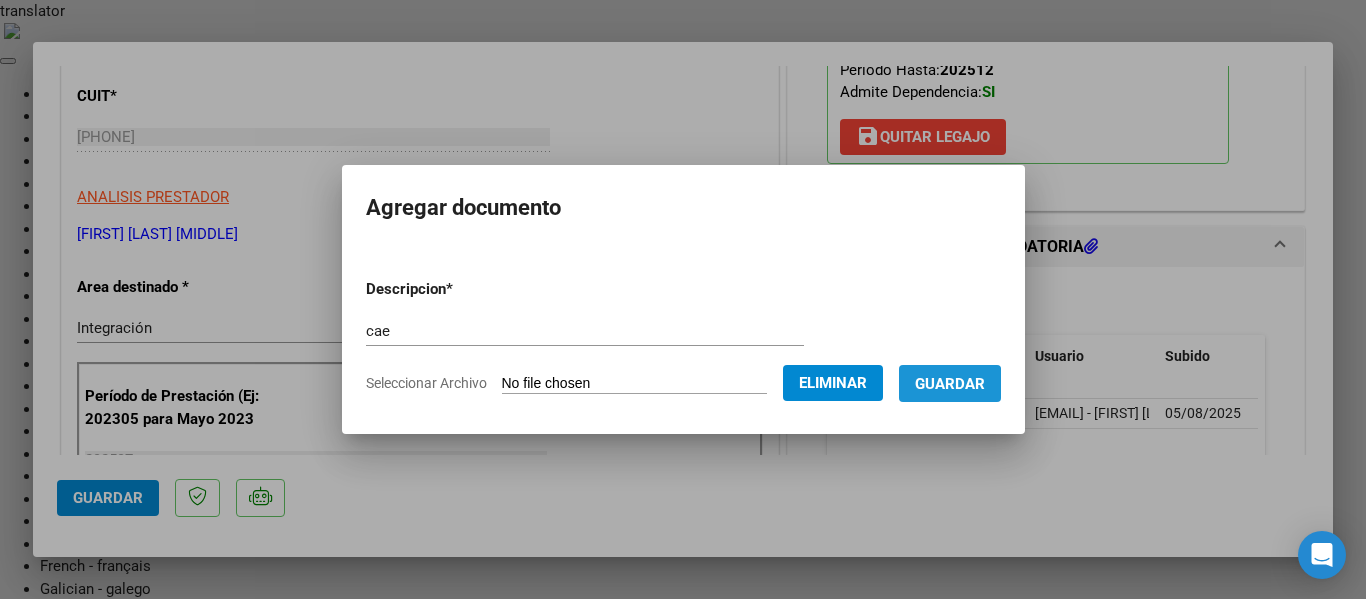click on "Guardar" at bounding box center (950, 384) 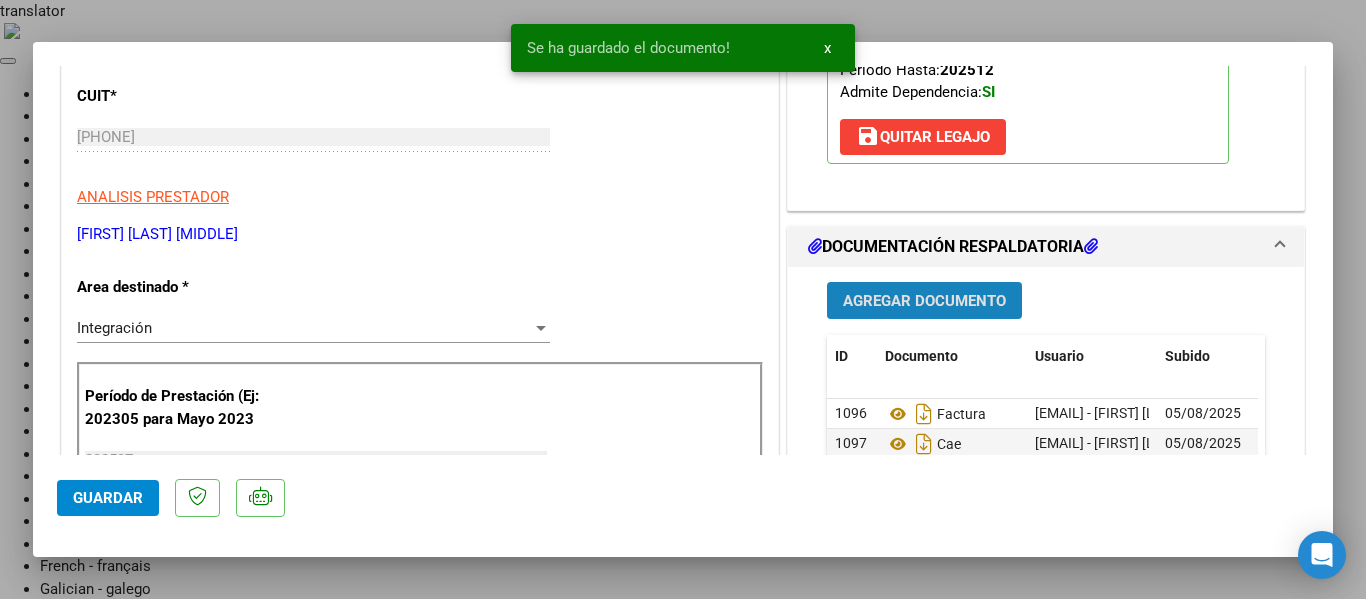 click on "Agregar Documento" at bounding box center (924, 301) 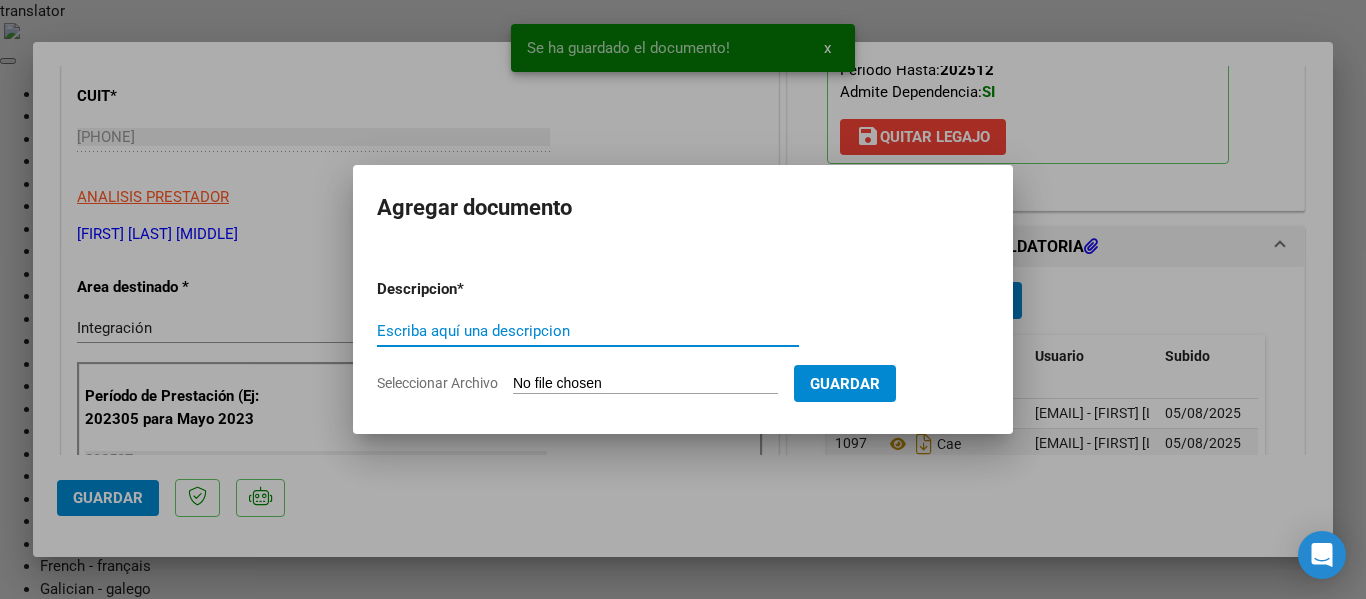 click on "Escriba aquí una descripcion" at bounding box center [588, 331] 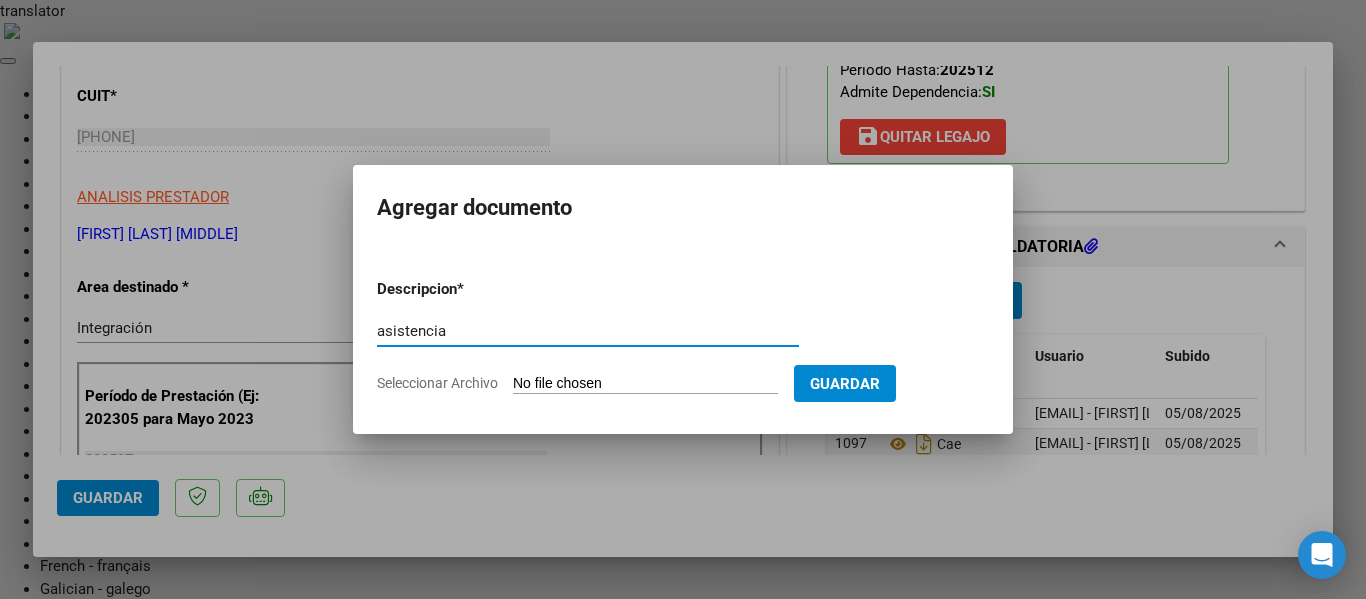type on "asistencia" 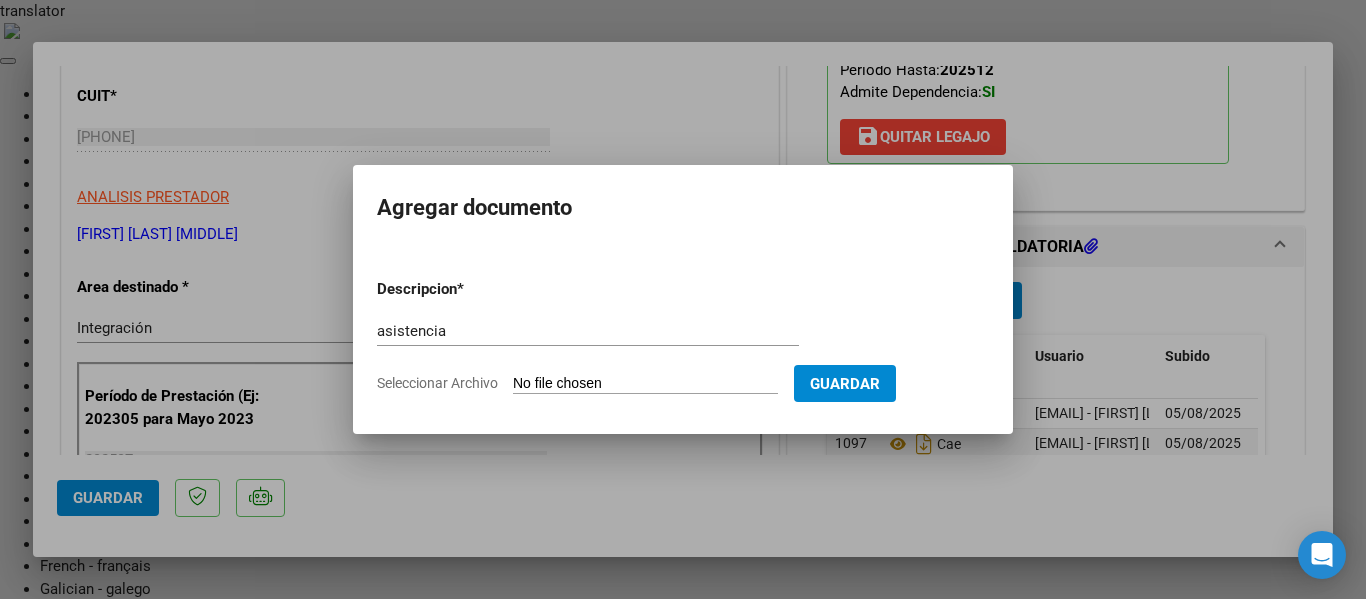 type on "C:\fakepath\asistencia.pdf" 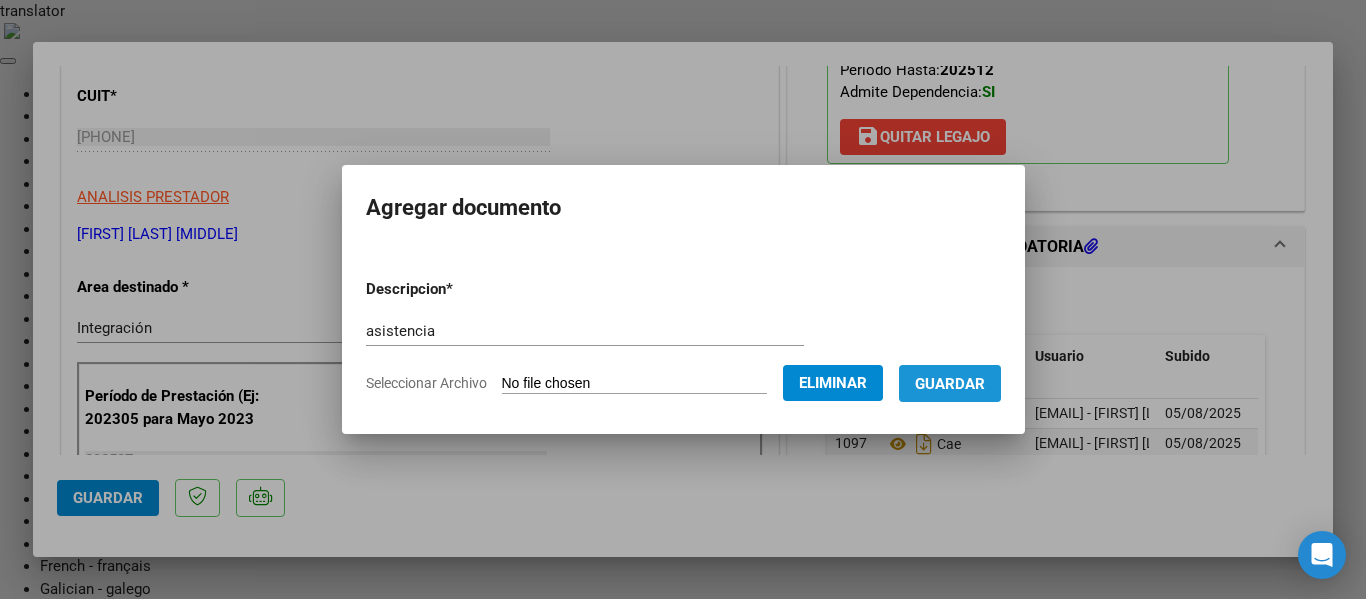 click on "Guardar" at bounding box center [950, 384] 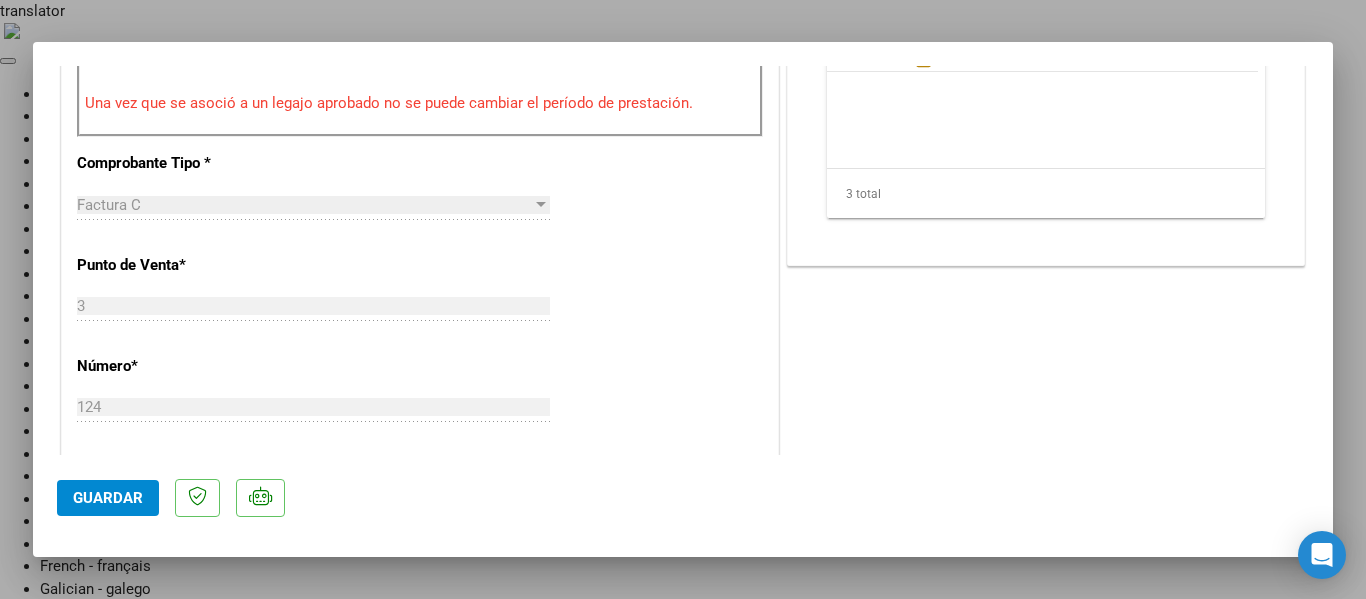 scroll, scrollTop: 801, scrollLeft: 0, axis: vertical 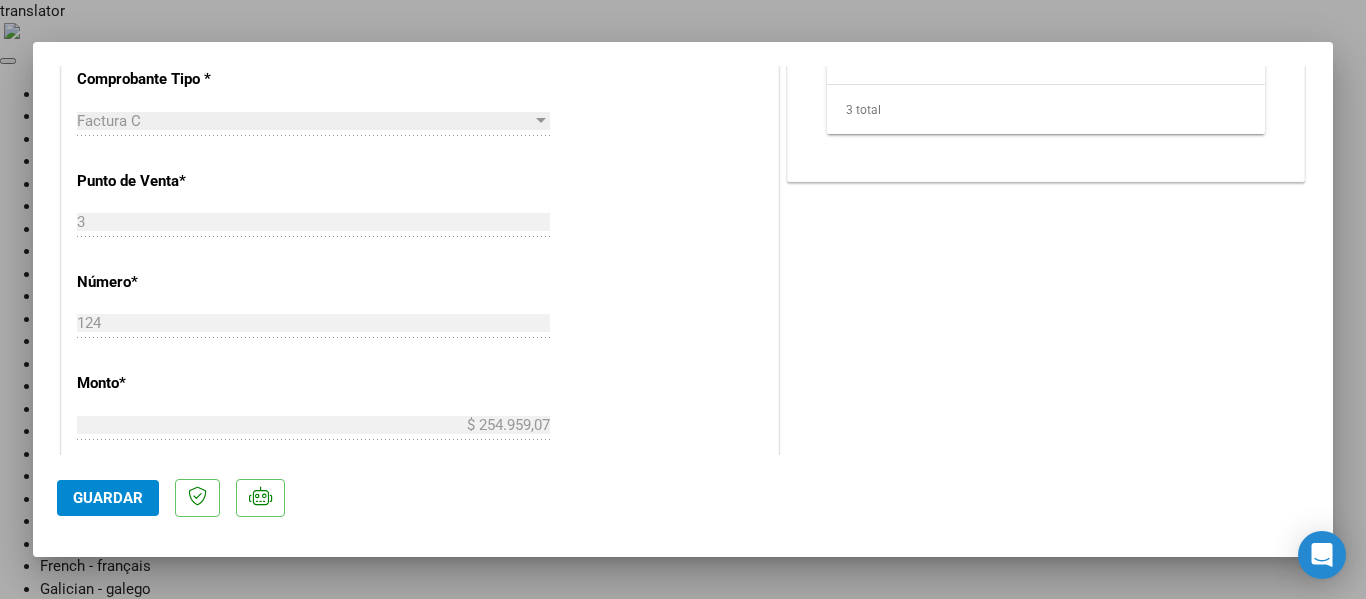 click on "Guardar" 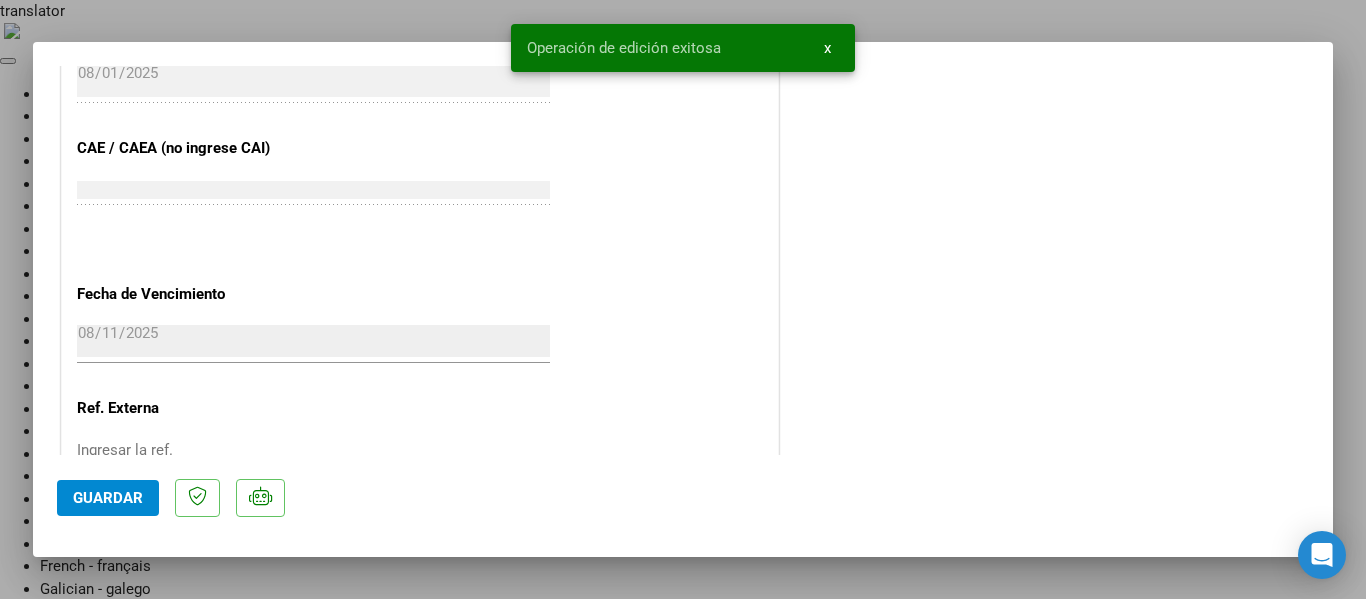 scroll, scrollTop: 1301, scrollLeft: 0, axis: vertical 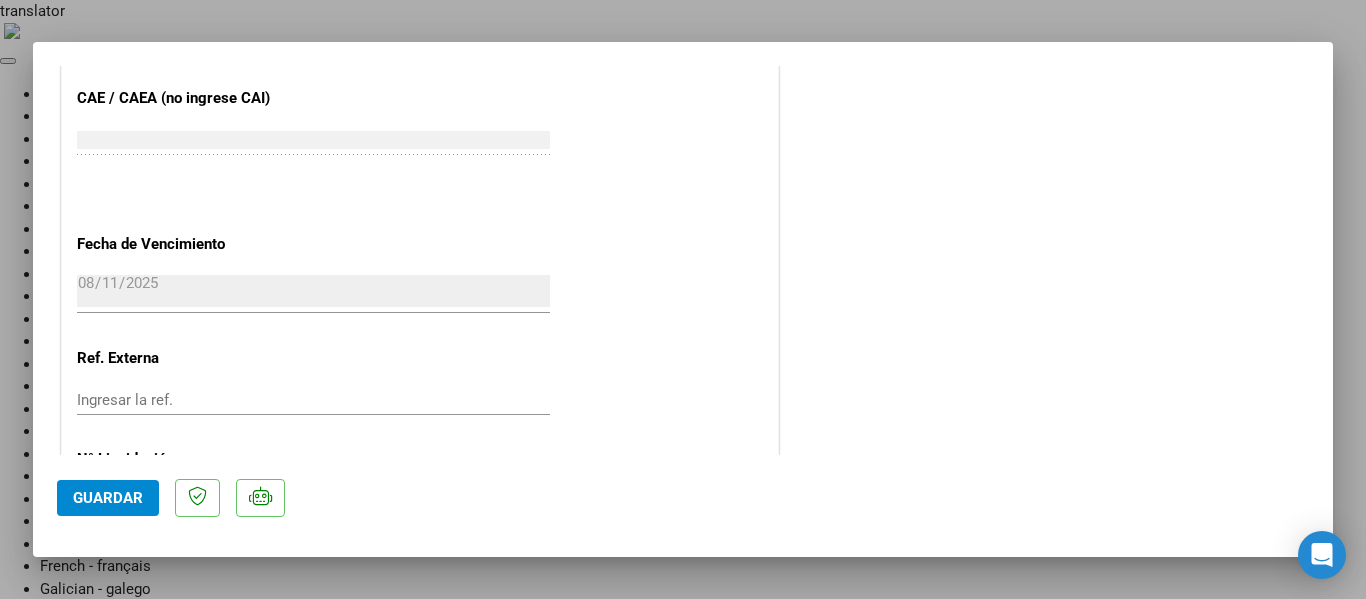 click at bounding box center (683, 299) 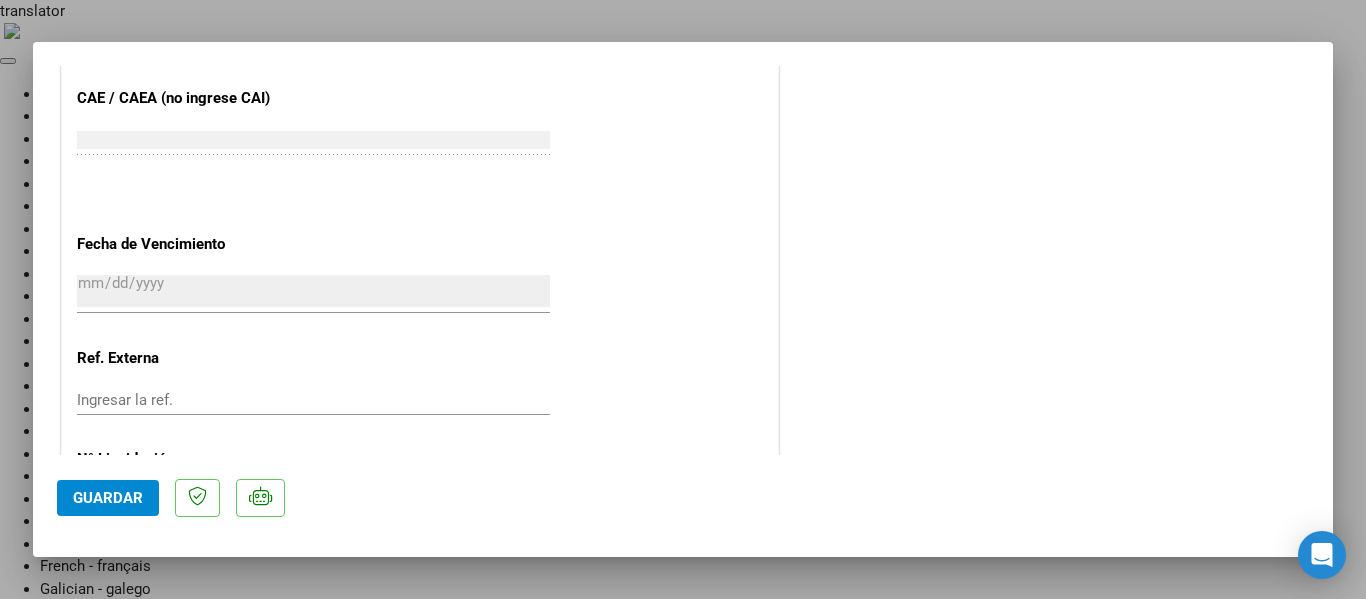 scroll, scrollTop: 1240, scrollLeft: 0, axis: vertical 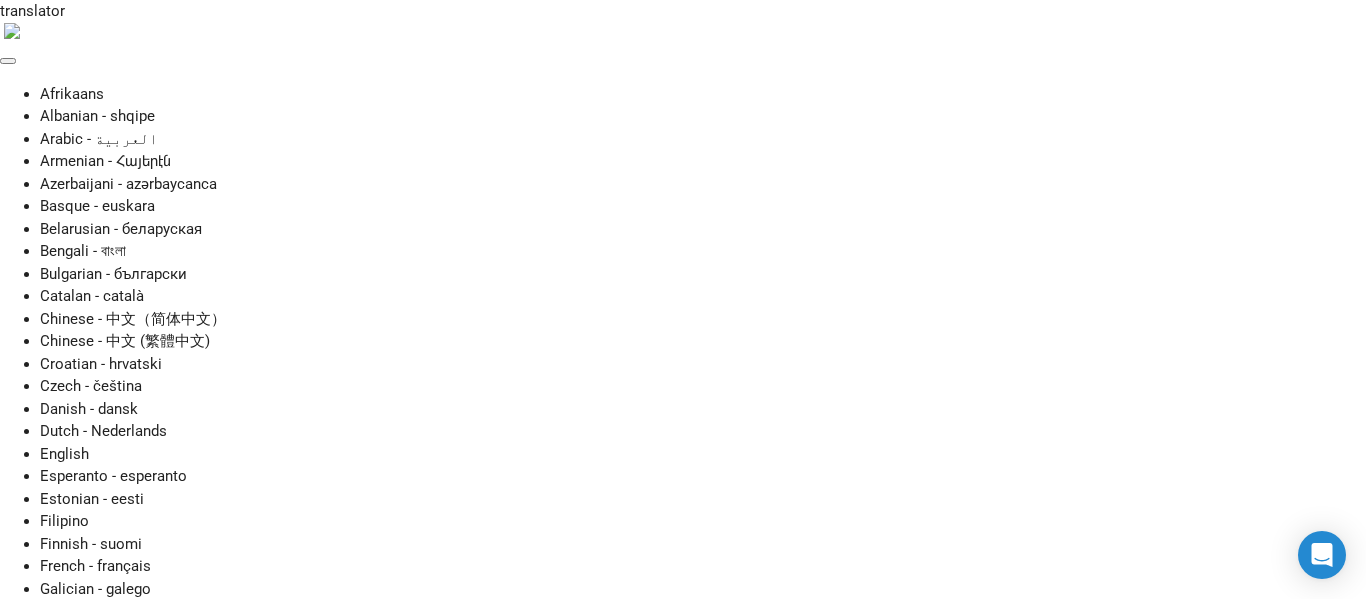 click on "Prestadores / Proveedores" at bounding box center [101, 1699] 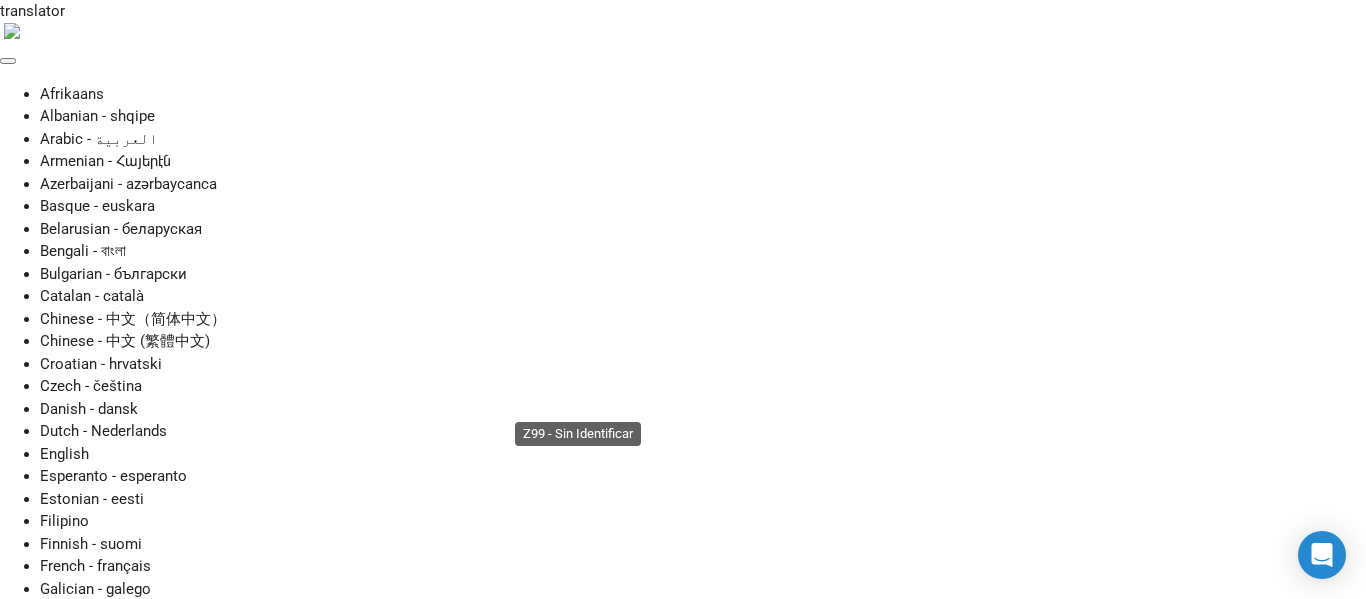 scroll, scrollTop: 433, scrollLeft: 0, axis: vertical 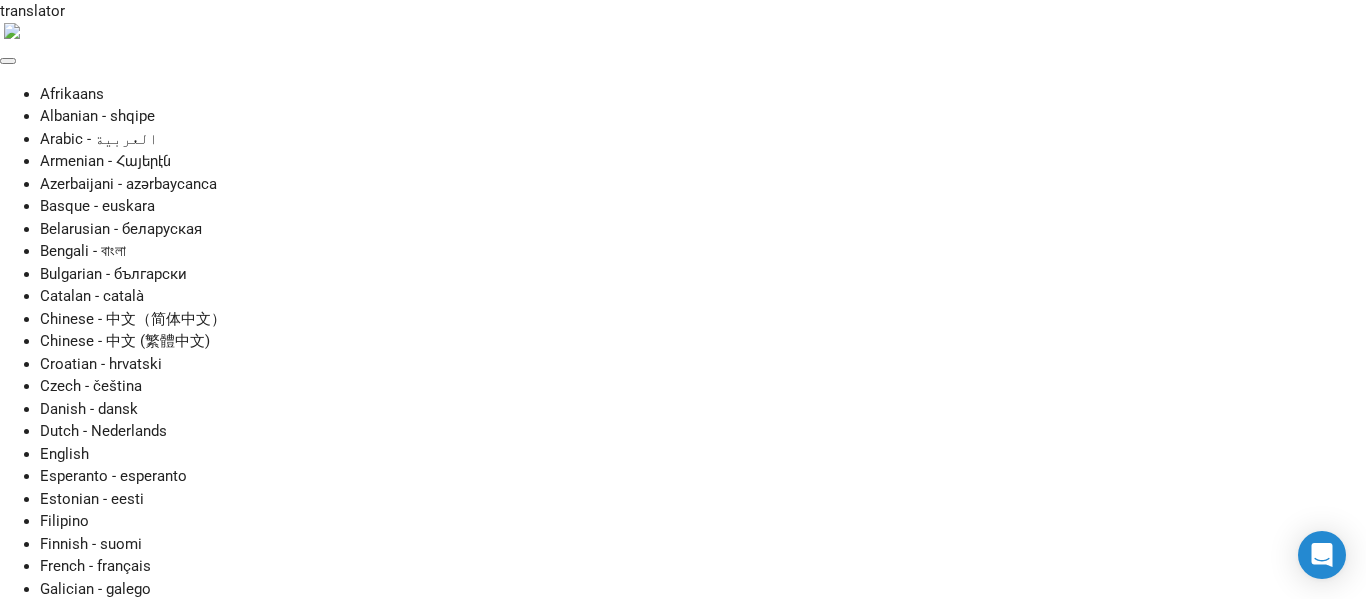 click on "search  Buscar Comprobante" 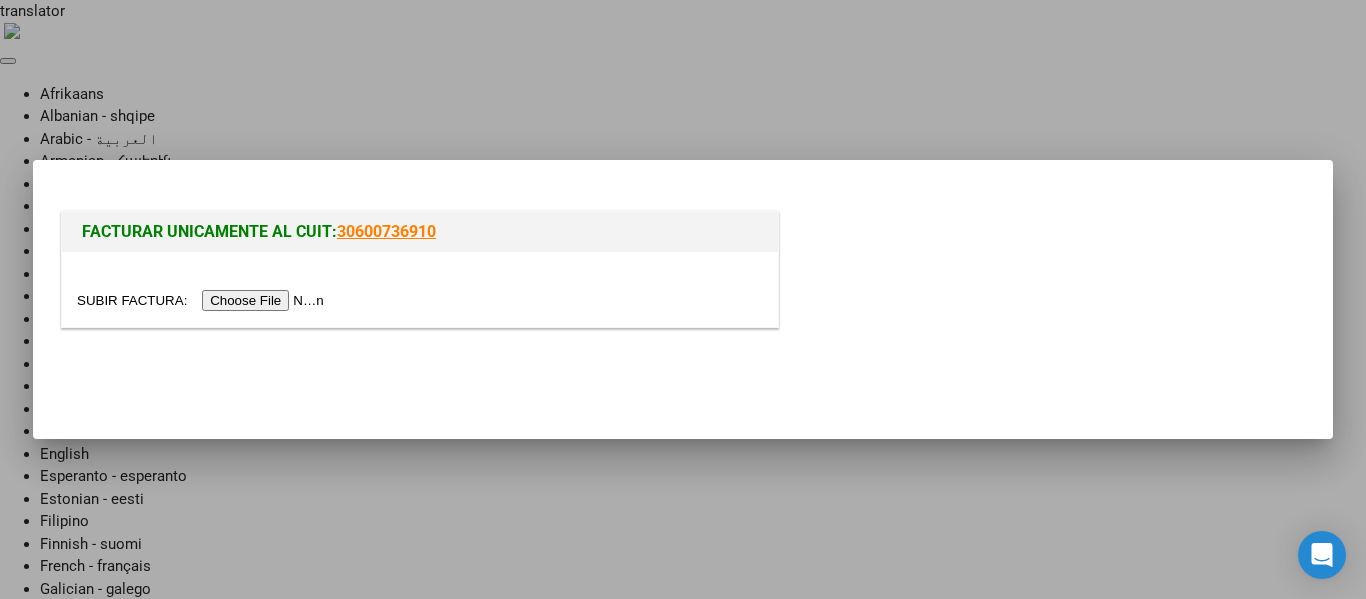 click at bounding box center (203, 300) 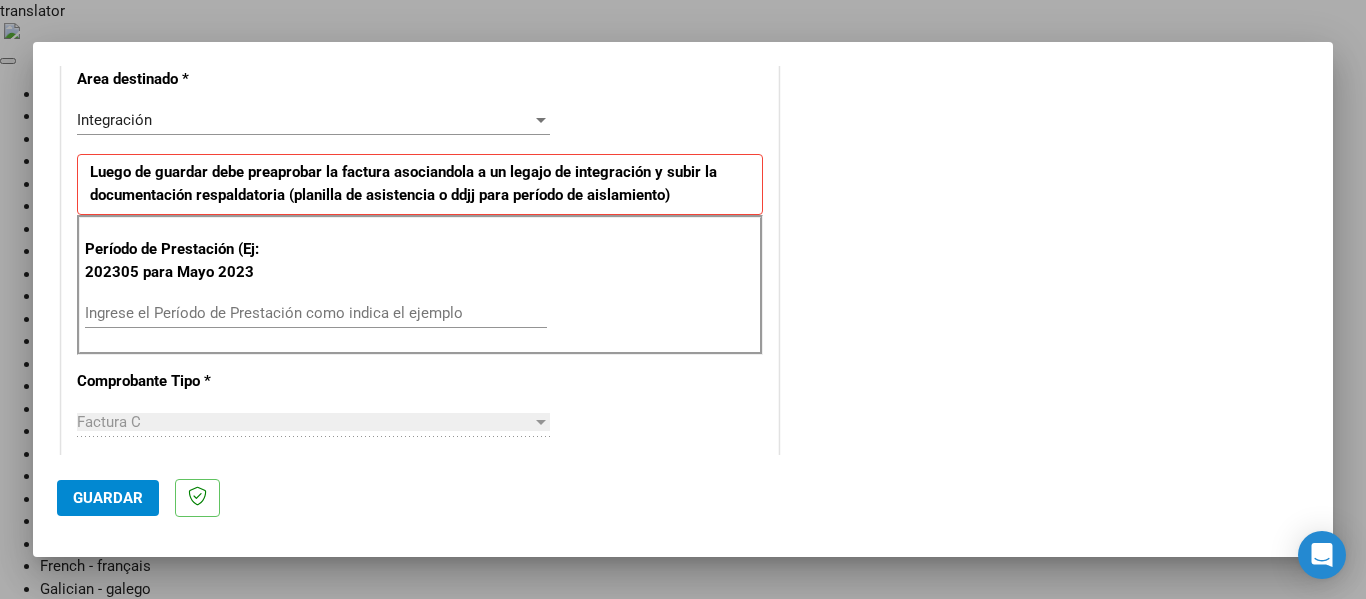 scroll, scrollTop: 500, scrollLeft: 0, axis: vertical 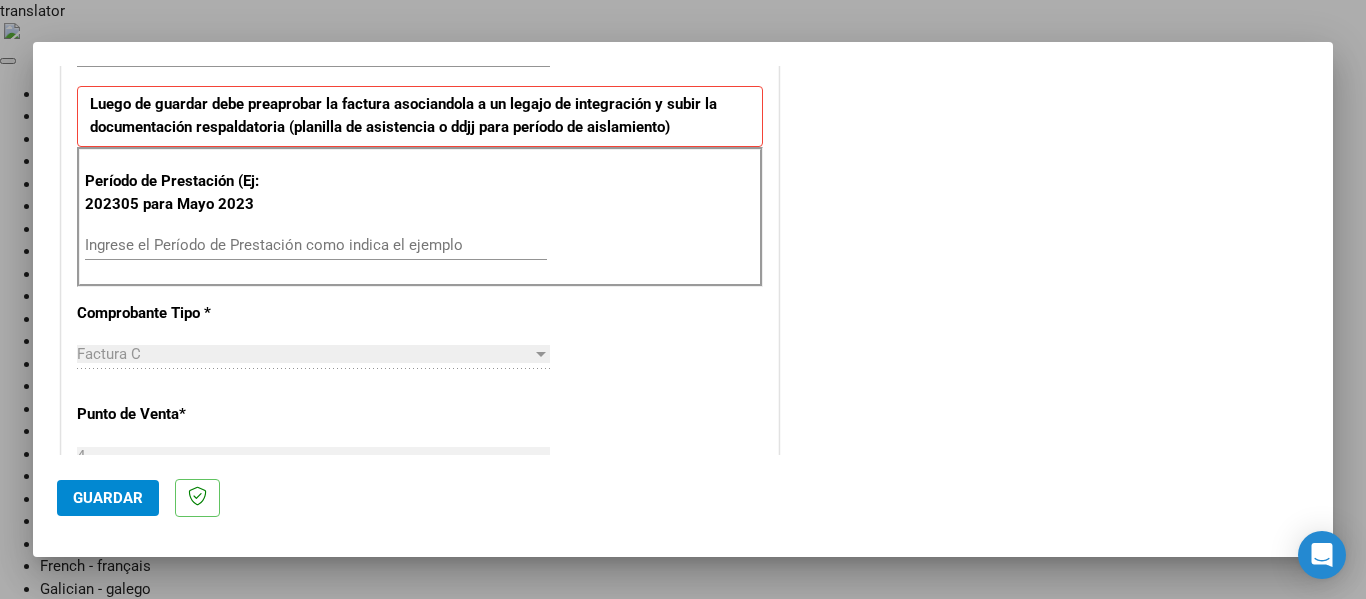 click on "Ingrese el Período de Prestación como indica el ejemplo" at bounding box center (316, 245) 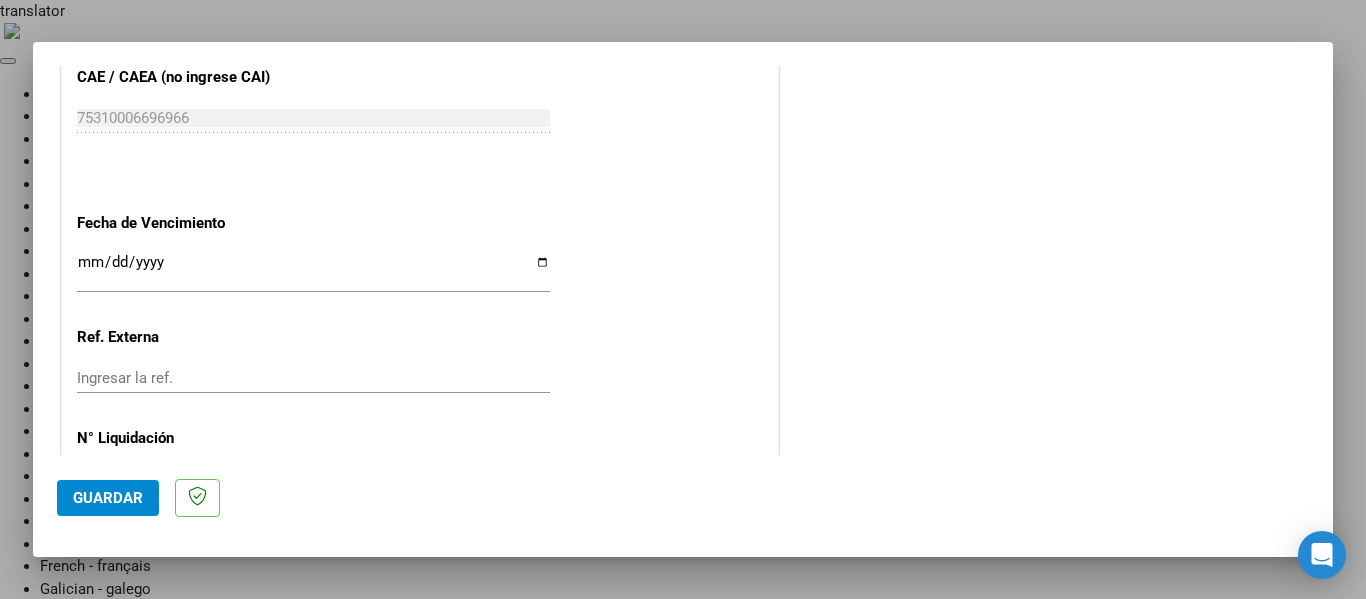 scroll, scrollTop: 1300, scrollLeft: 0, axis: vertical 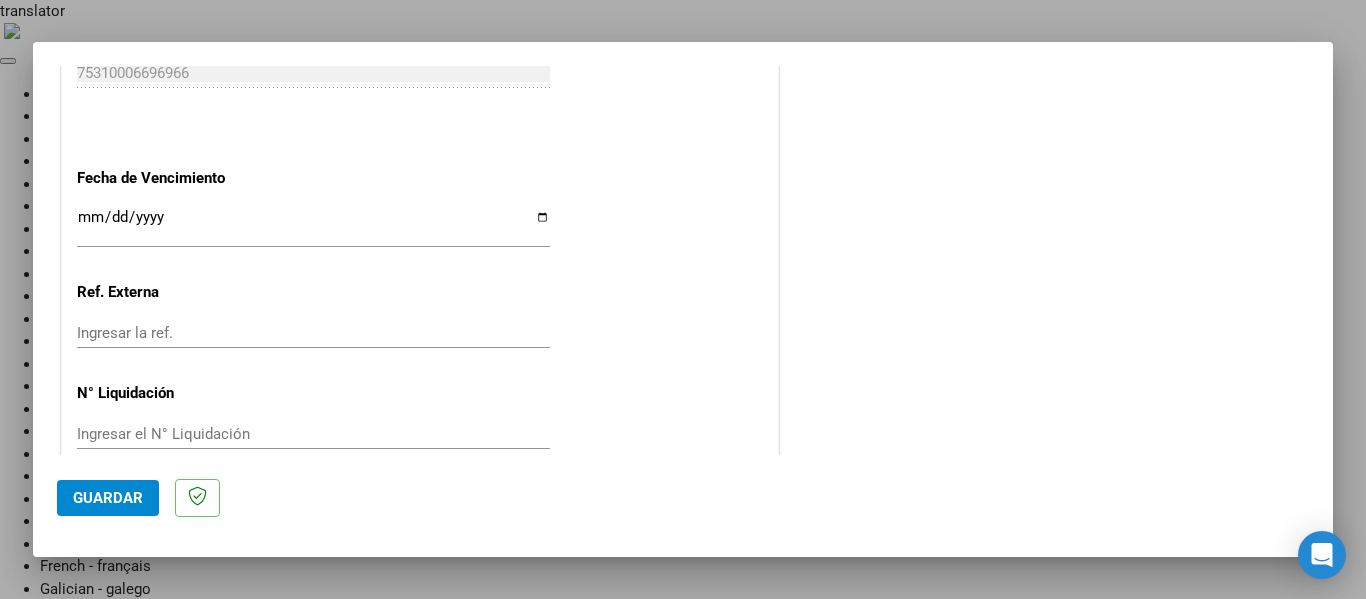 type on "202507" 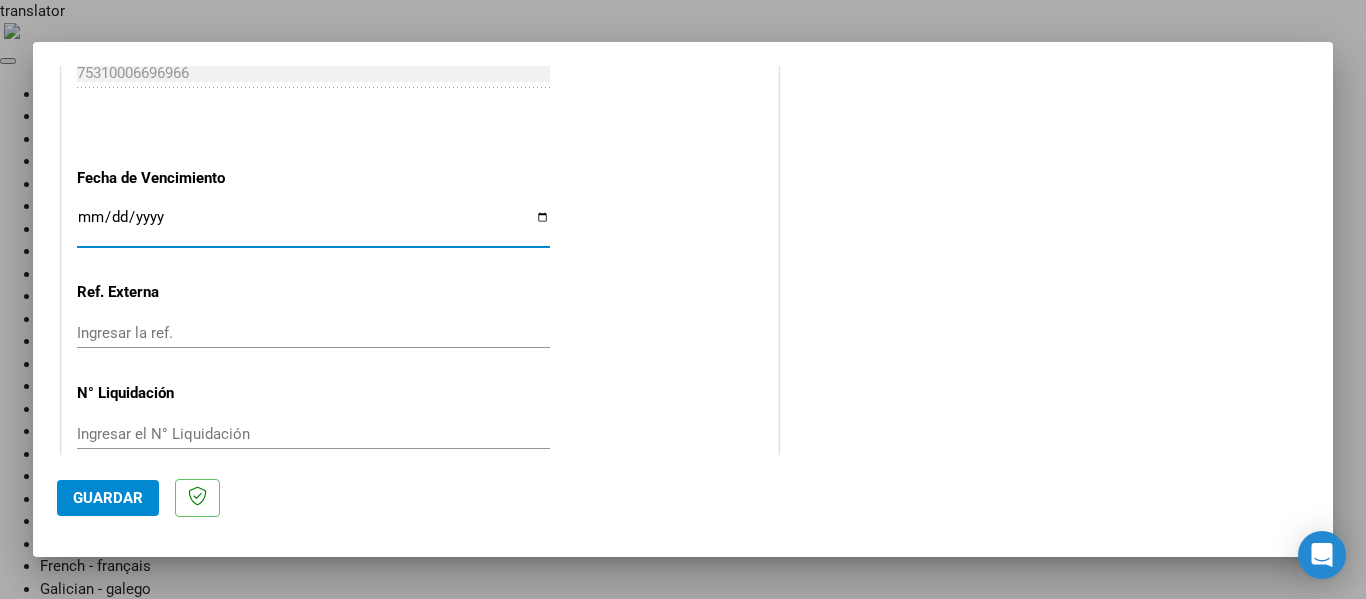 click on "Ingresar la fecha" at bounding box center [313, 225] 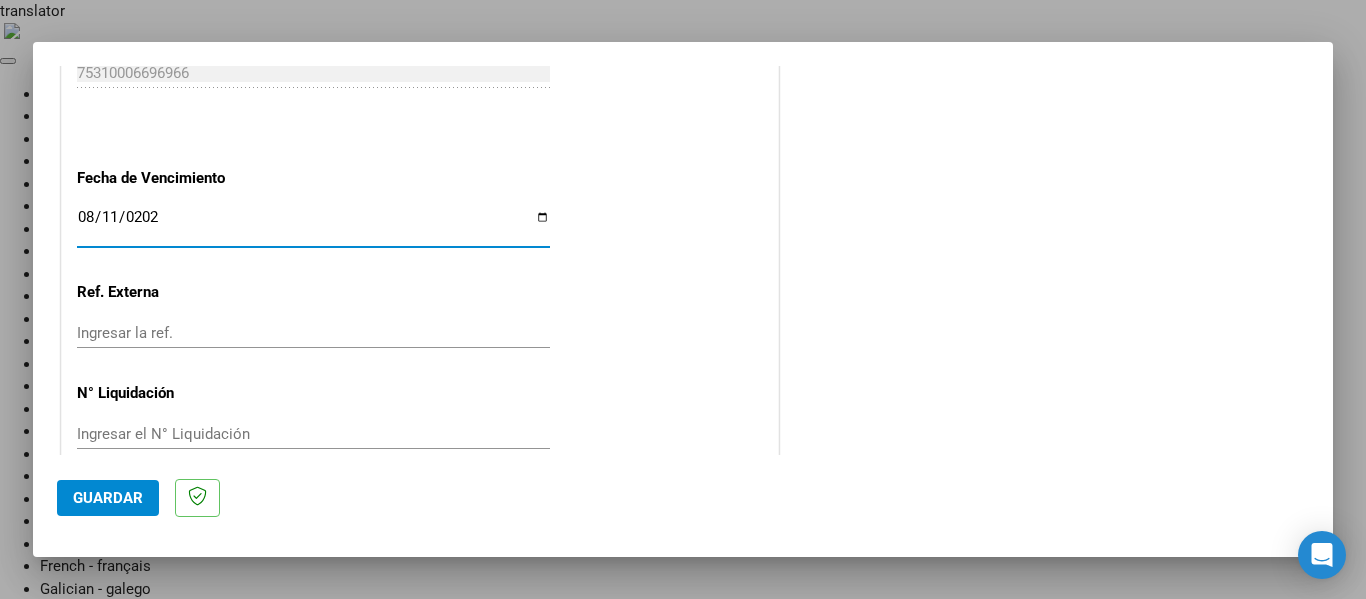 type on "2025-08-11" 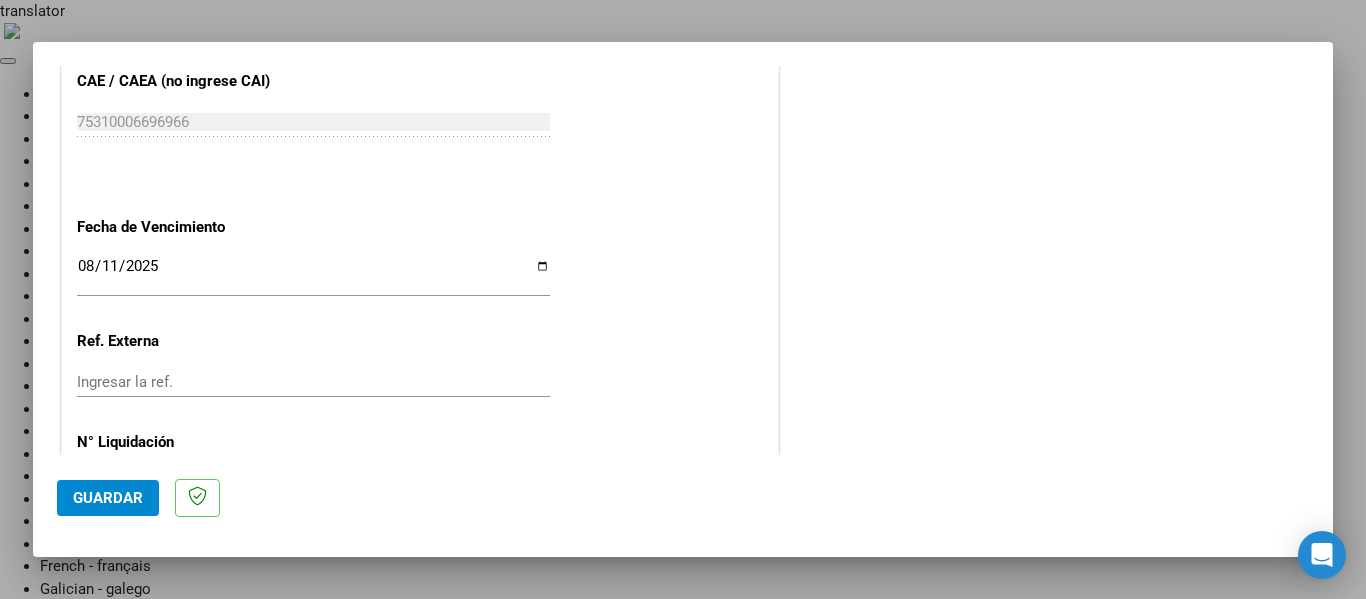 scroll, scrollTop: 1333, scrollLeft: 0, axis: vertical 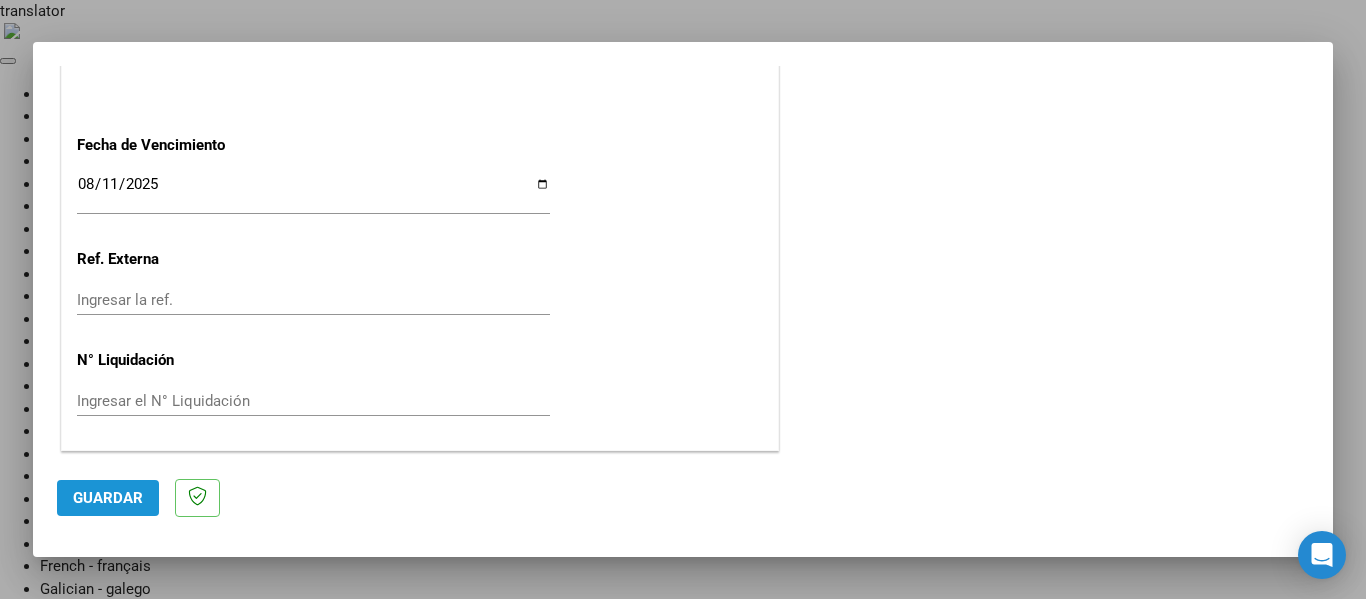 click on "Guardar" 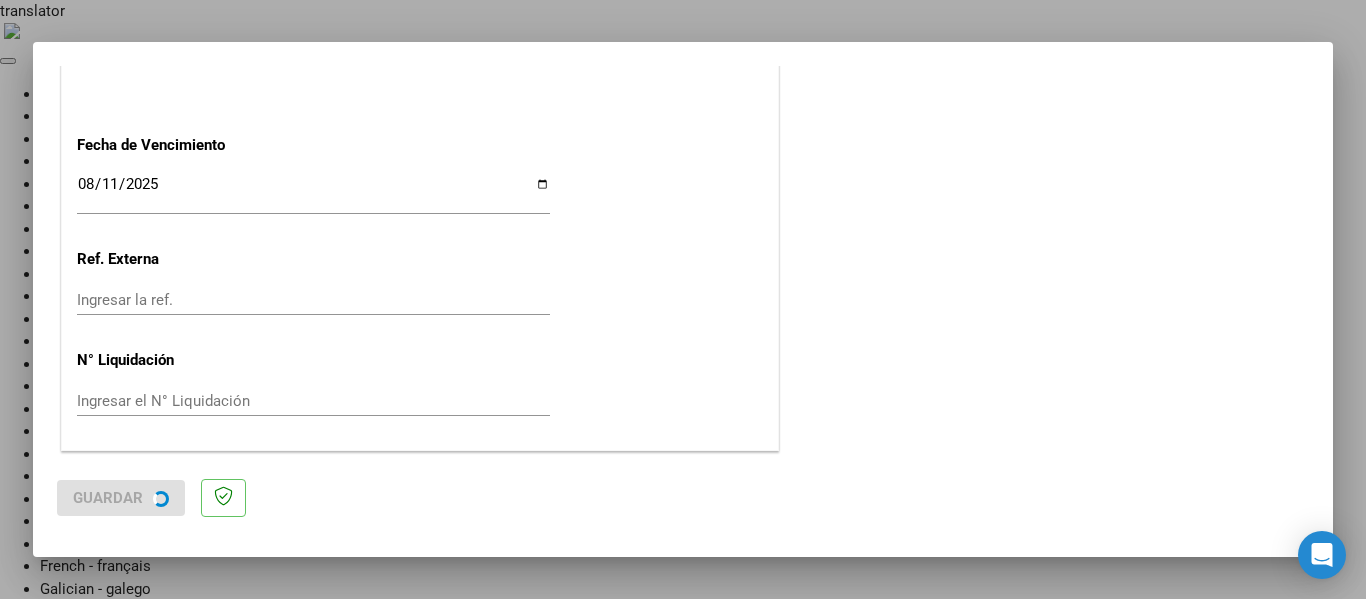 scroll, scrollTop: 0, scrollLeft: 0, axis: both 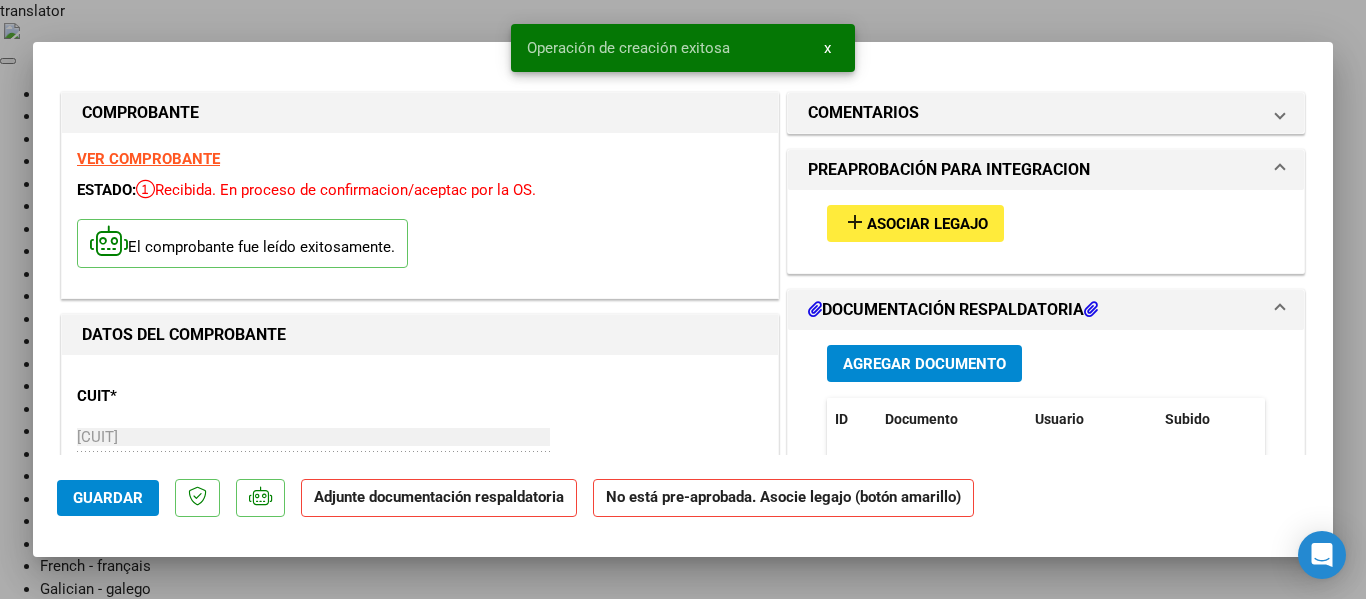click on "Asociar Legajo" at bounding box center [927, 224] 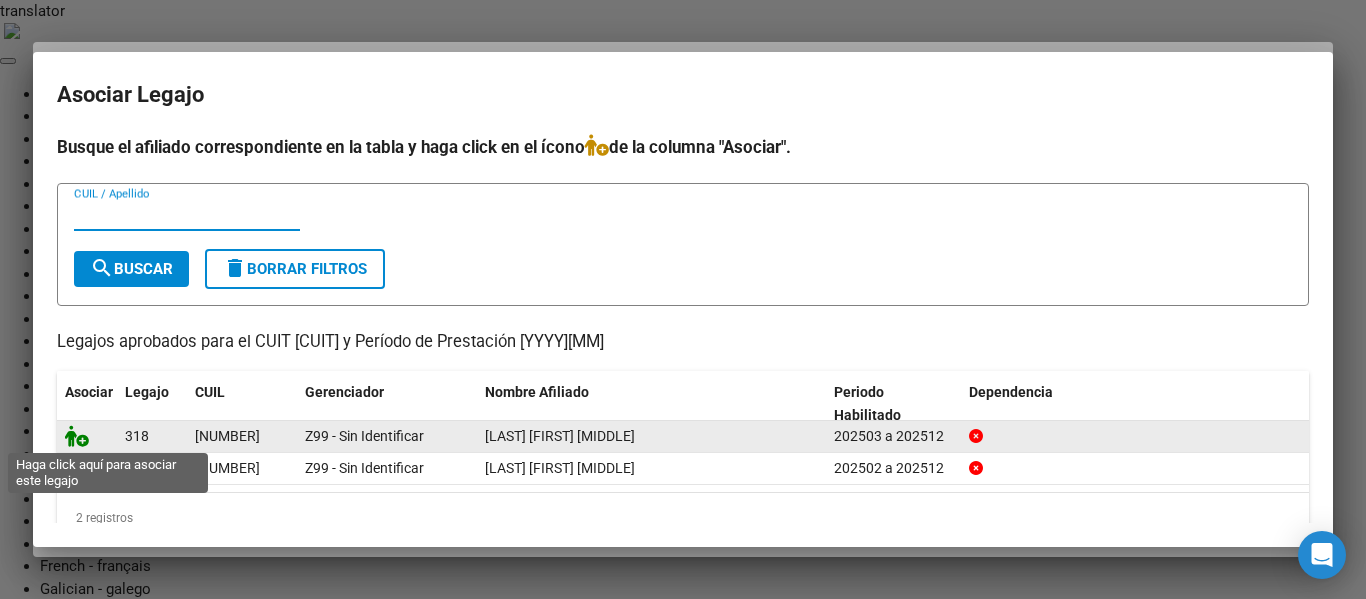 click 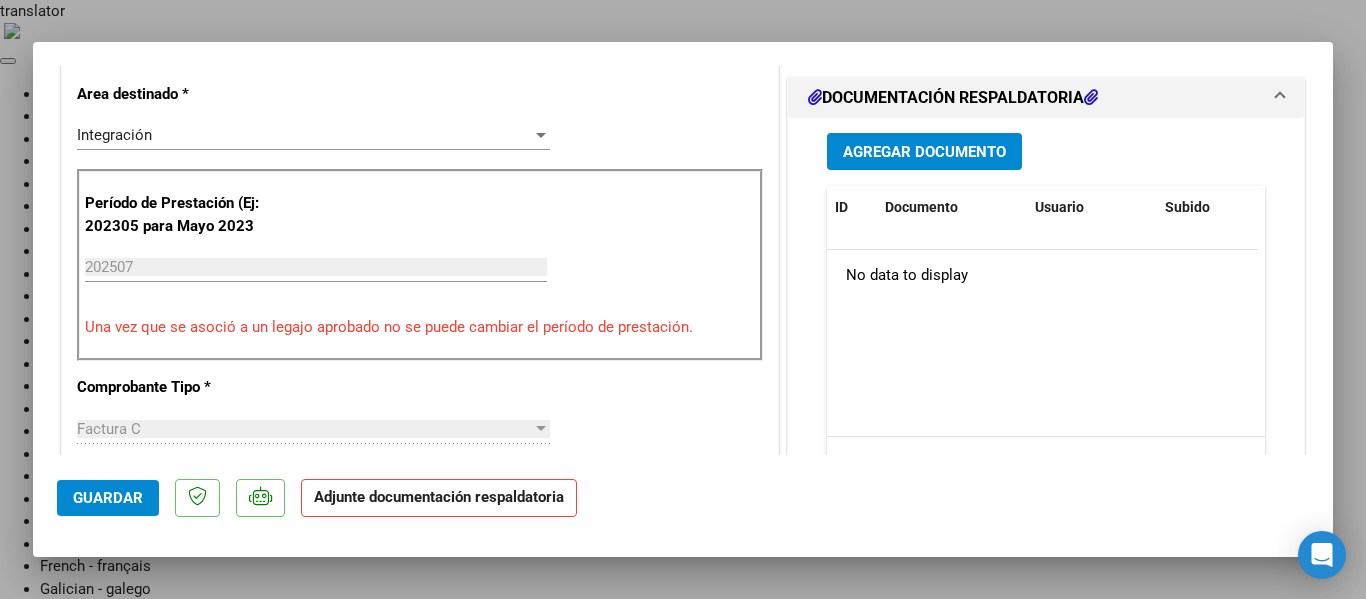 scroll, scrollTop: 500, scrollLeft: 0, axis: vertical 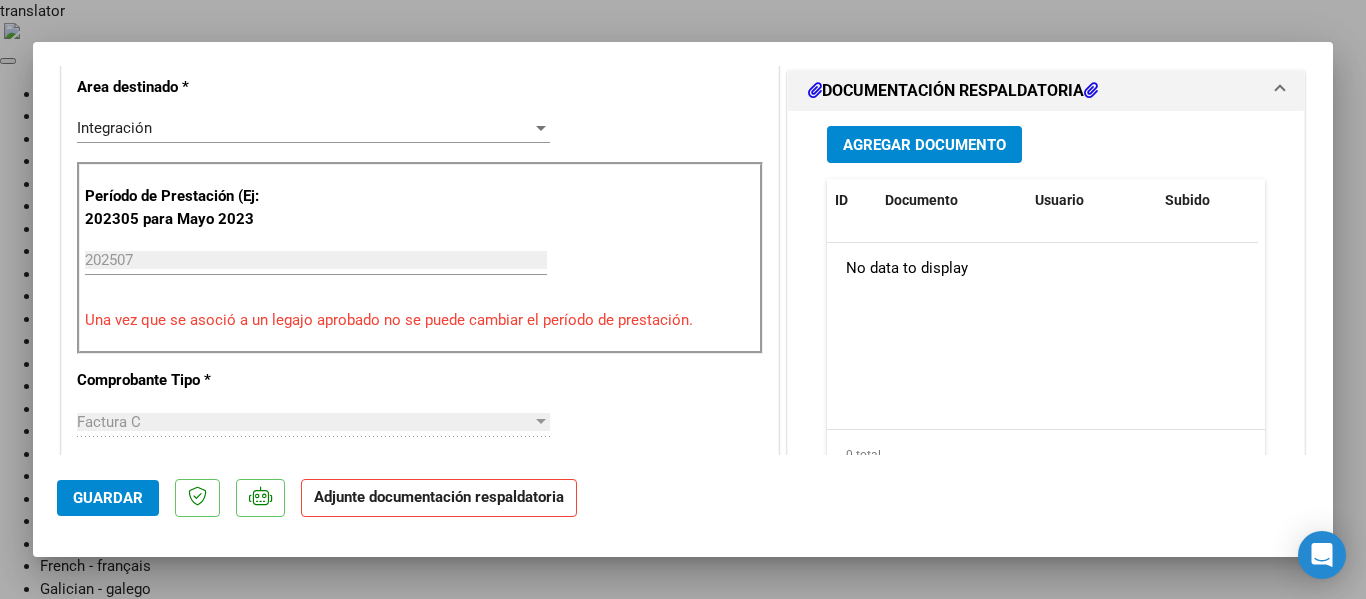 click on "Agregar Documento" at bounding box center [924, 144] 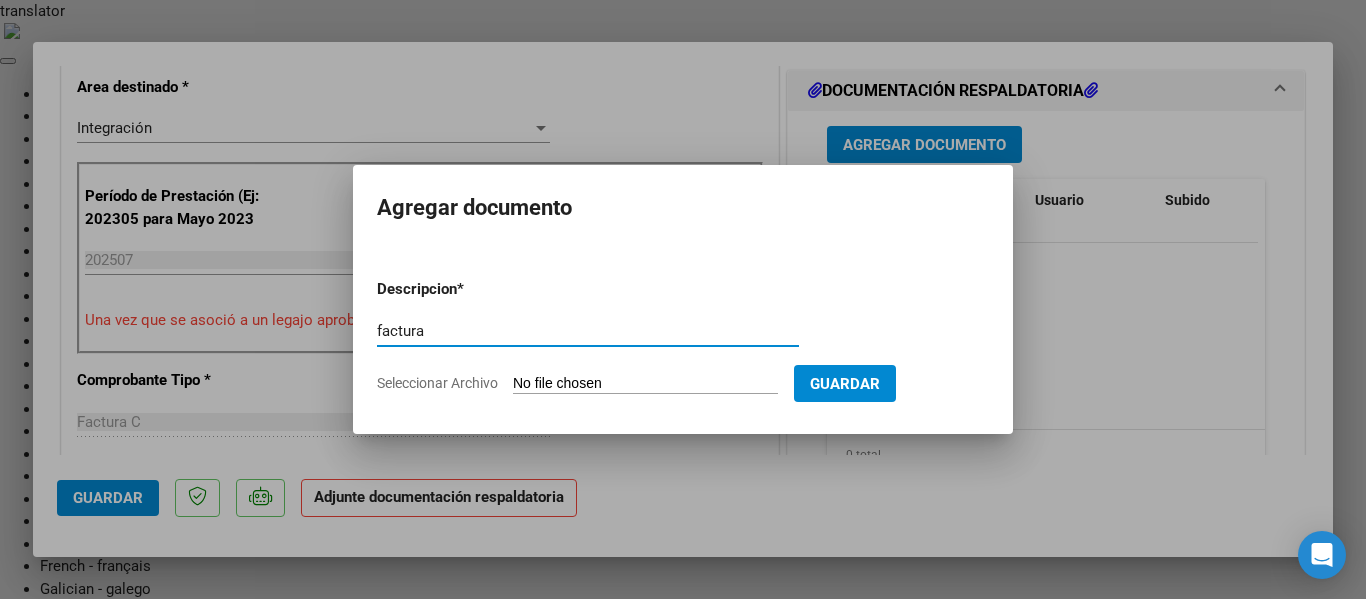 type on "factura" 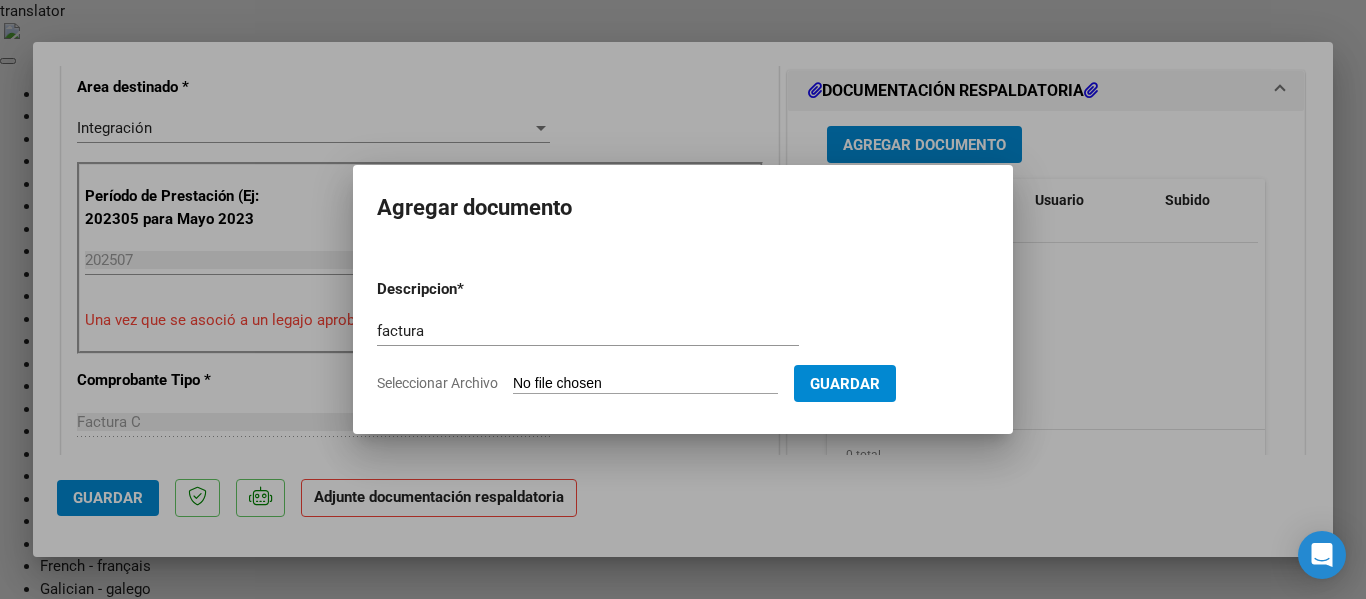 click on "Seleccionar Archivo" at bounding box center (645, 384) 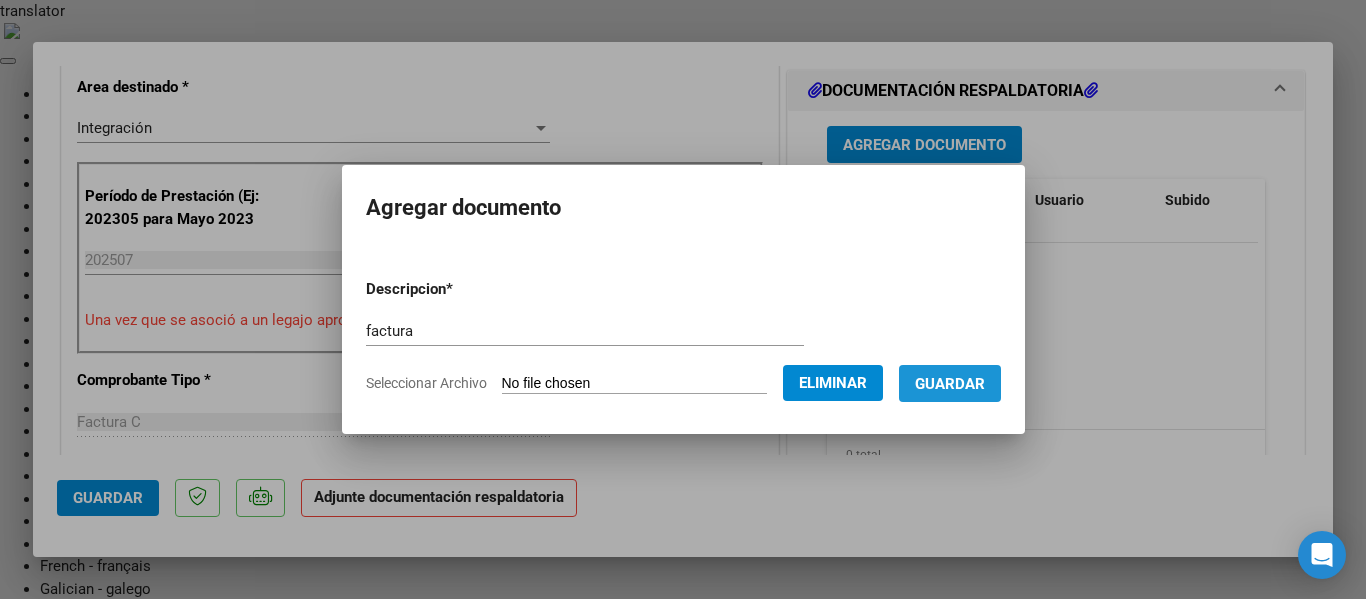 click on "Guardar" at bounding box center [950, 384] 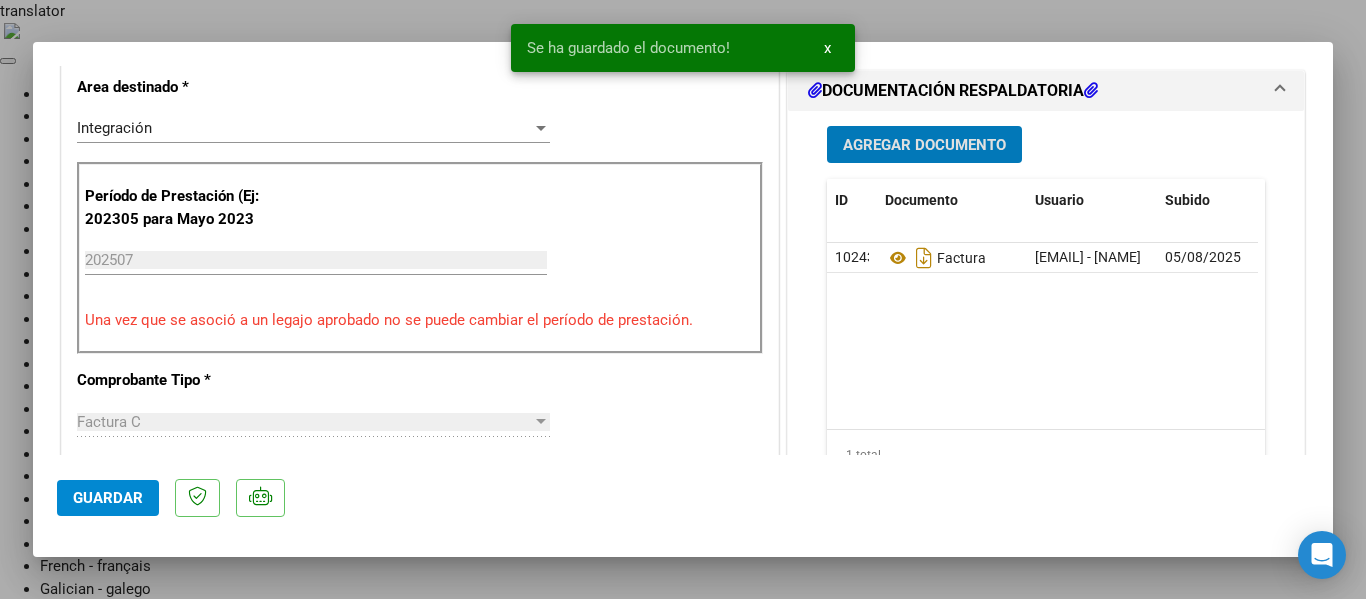 click on "Agregar Documento" at bounding box center [924, 145] 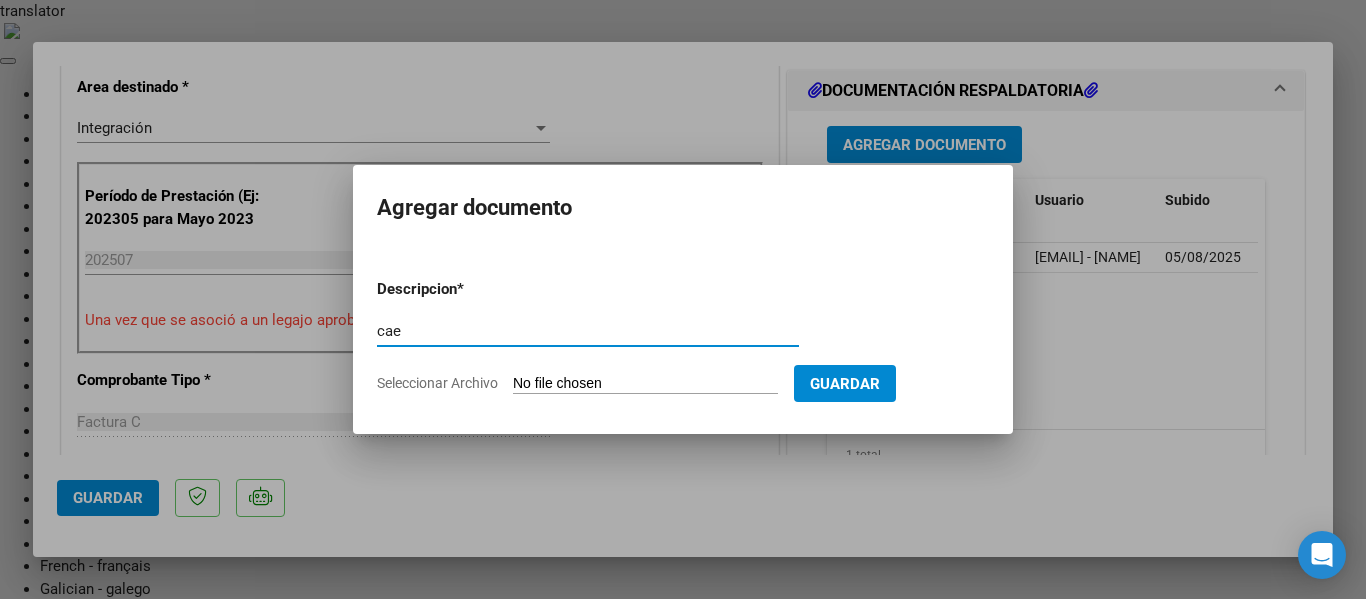 type on "cae" 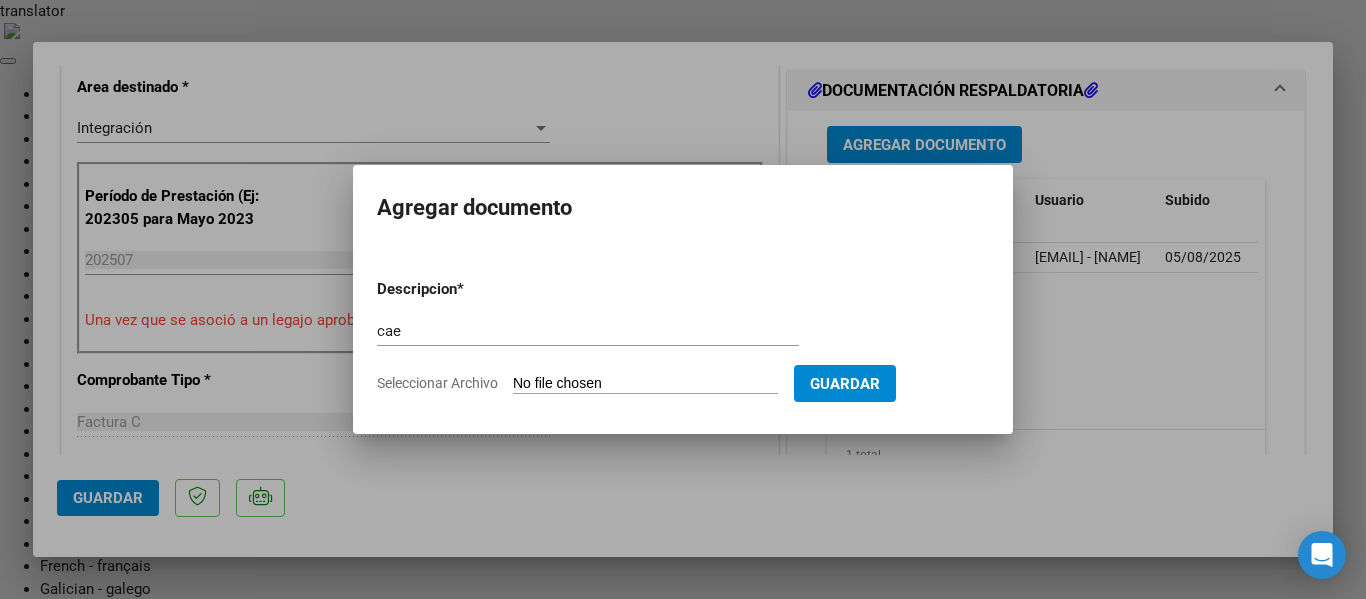 type on "C:\fakepath\cae.pdf" 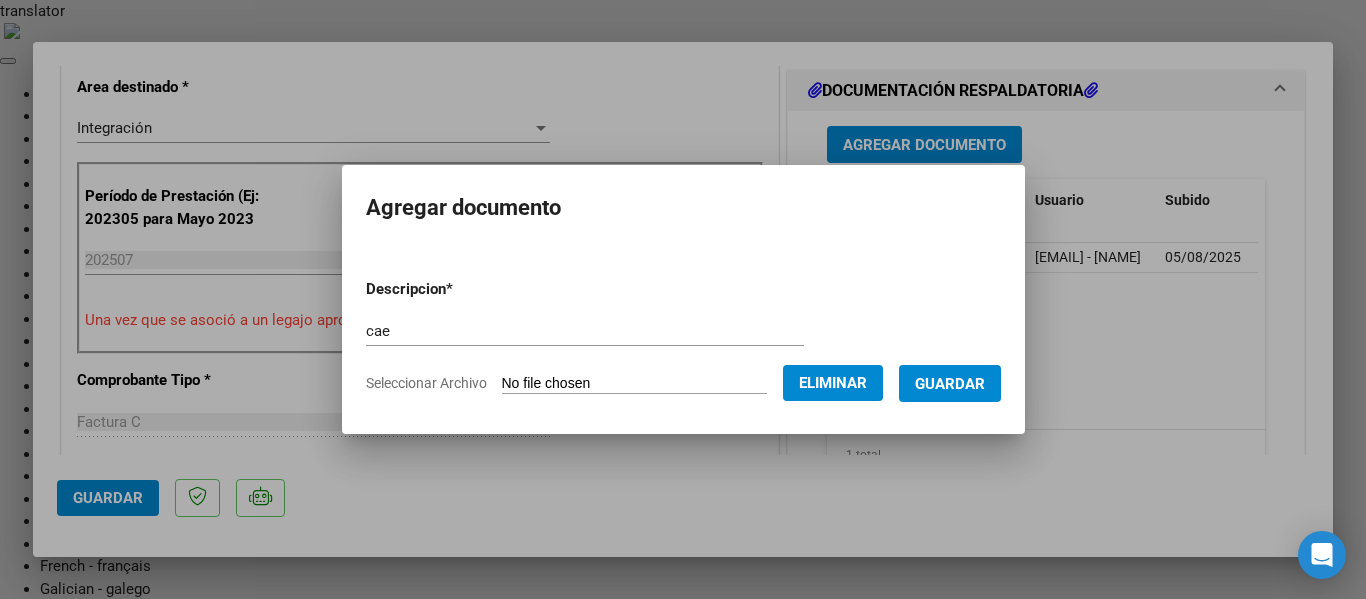 click on "Guardar" at bounding box center [950, 384] 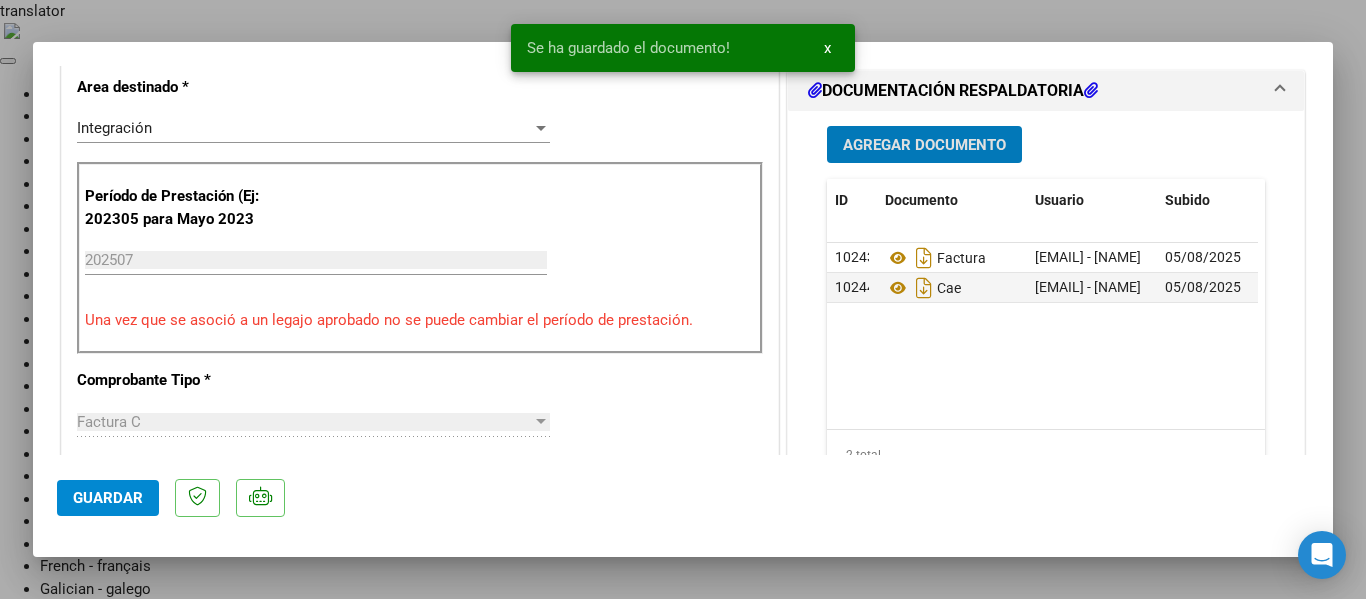 click on "Agregar Documento" at bounding box center [924, 145] 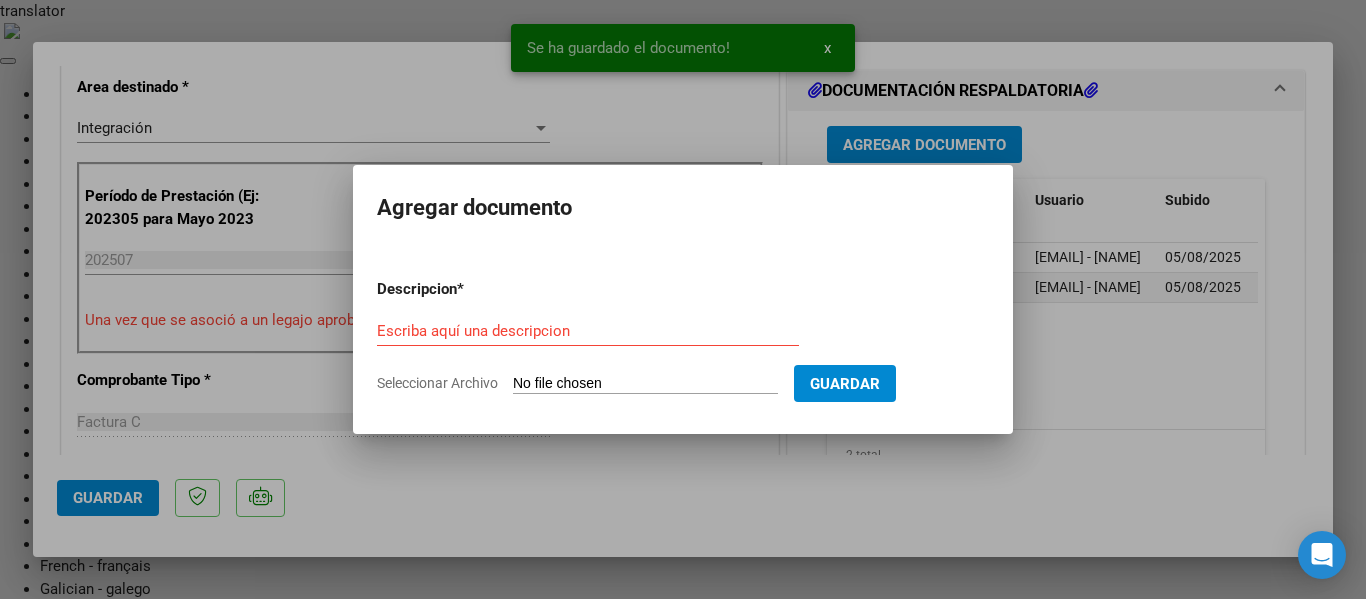 click on "Escriba aquí una descripcion" at bounding box center (588, 331) 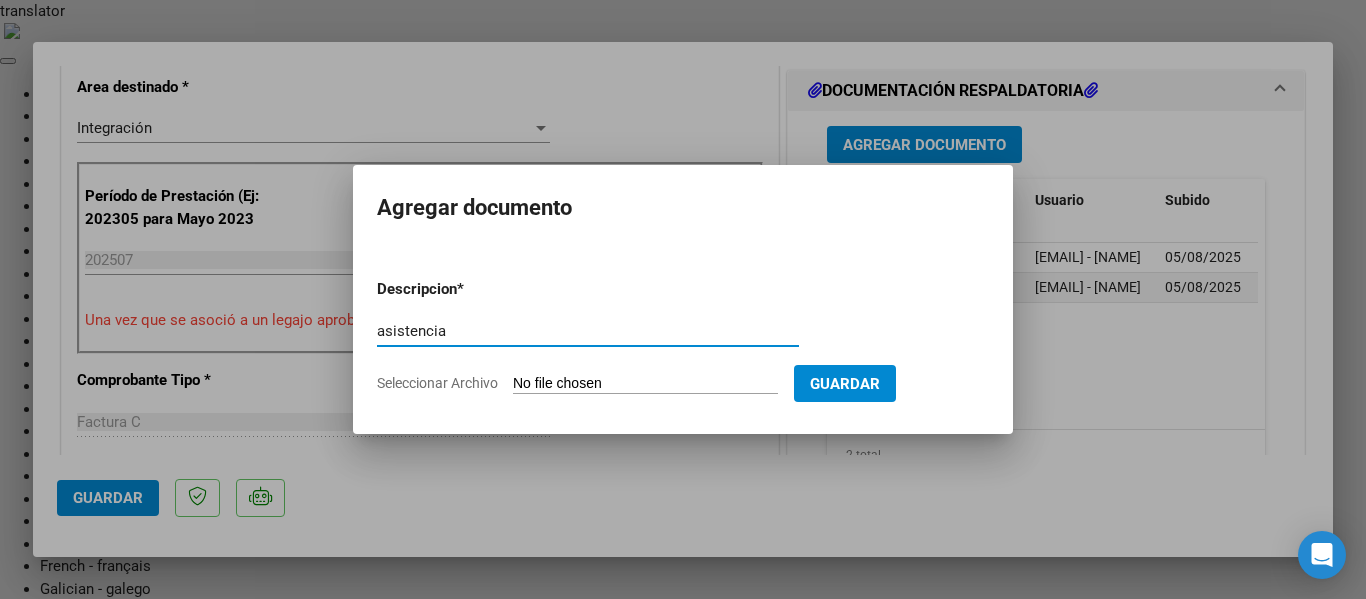 type on "asistencia" 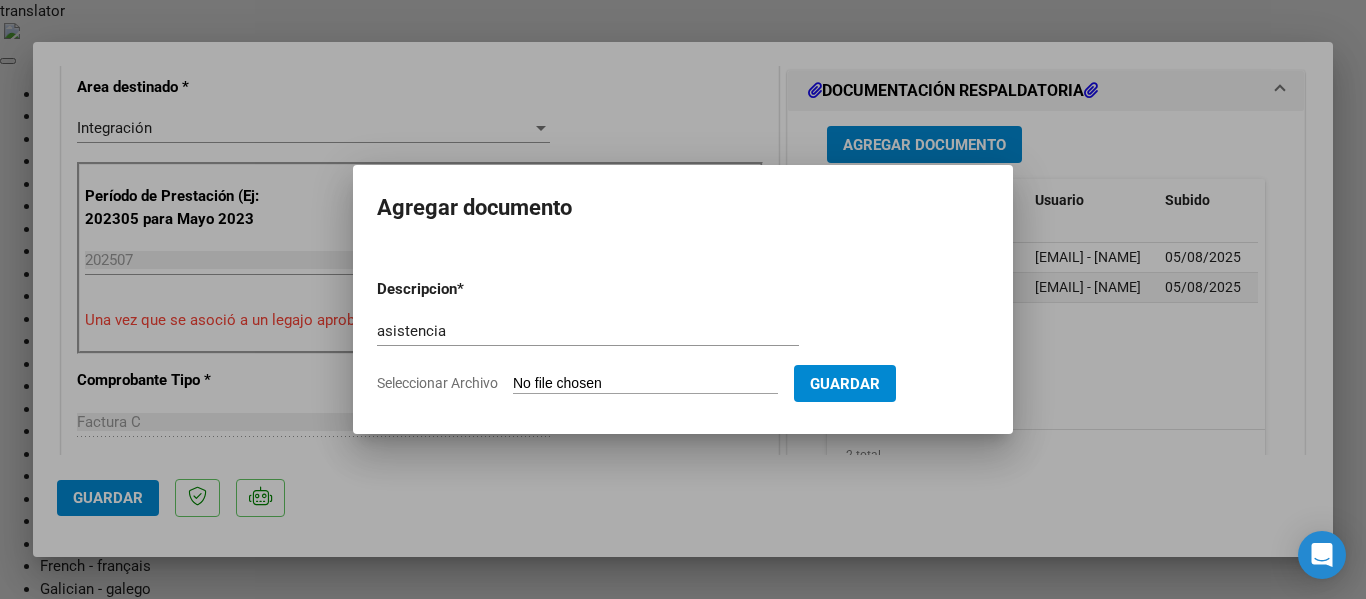 type on "C:\fakepath\Asistencia.pdf" 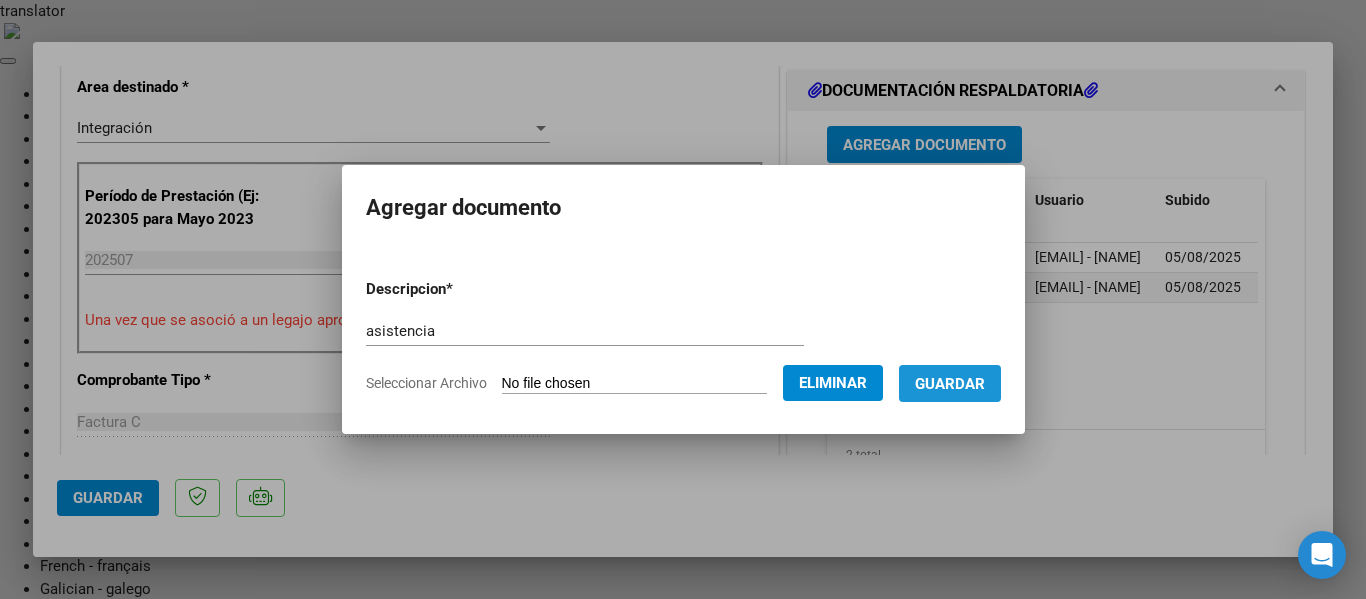 click on "Guardar" at bounding box center (950, 384) 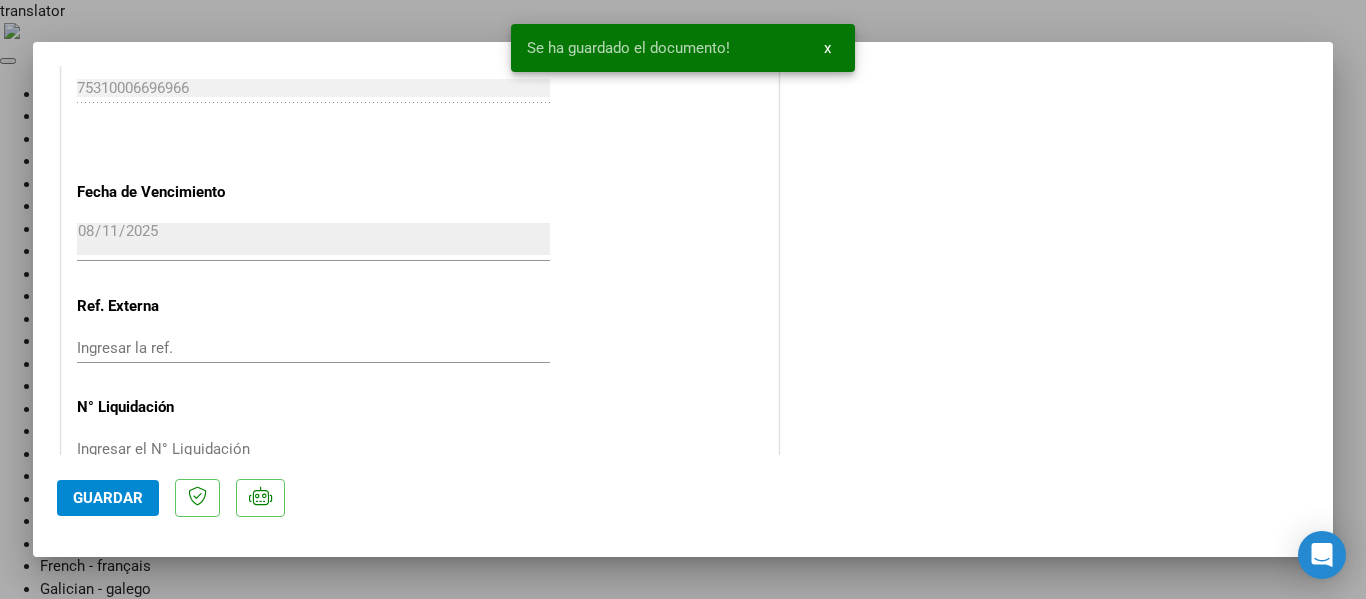 scroll, scrollTop: 1401, scrollLeft: 0, axis: vertical 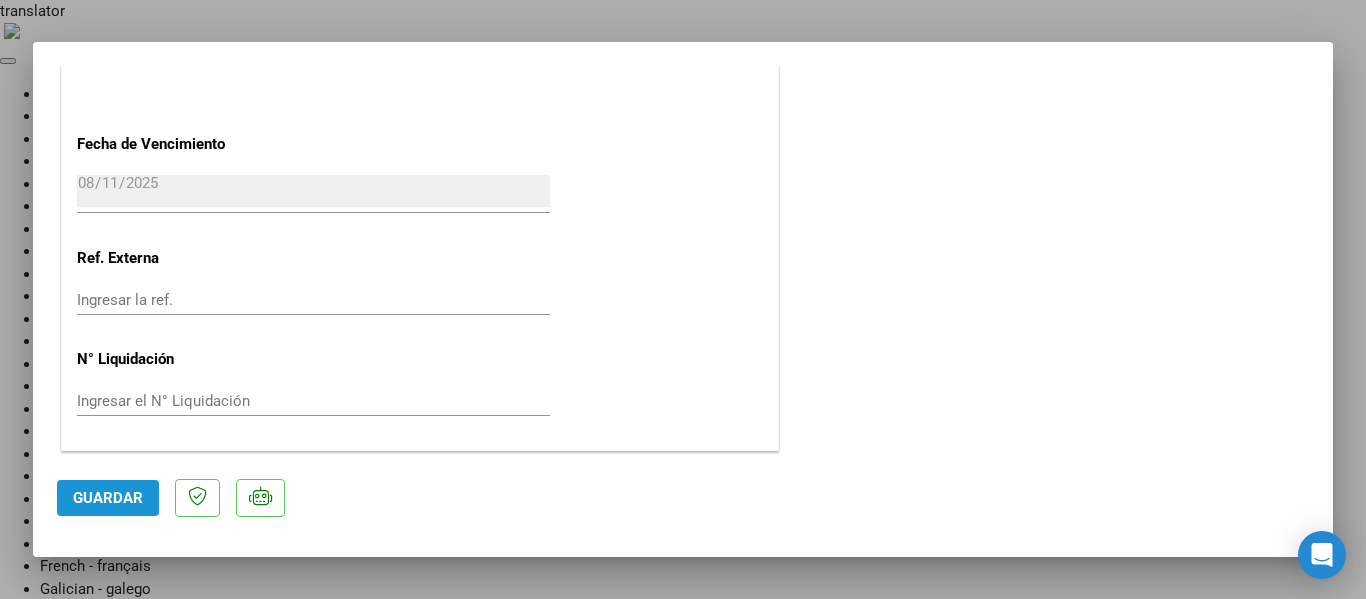 click on "Guardar" 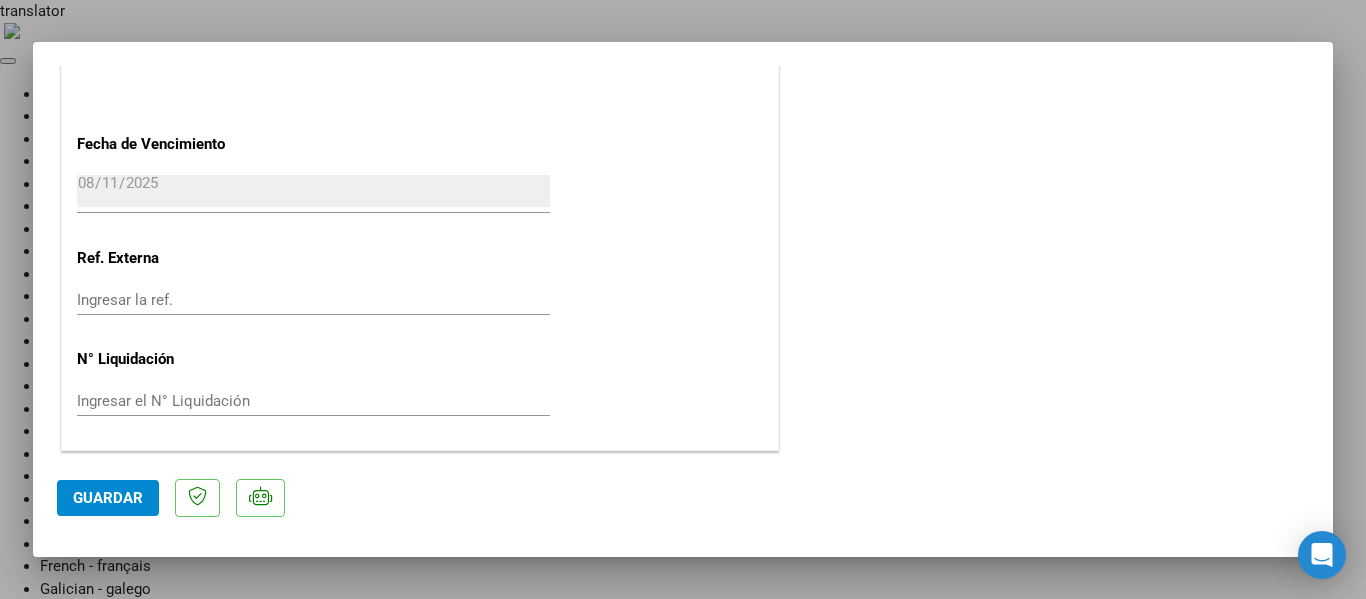 click on "Guardar" 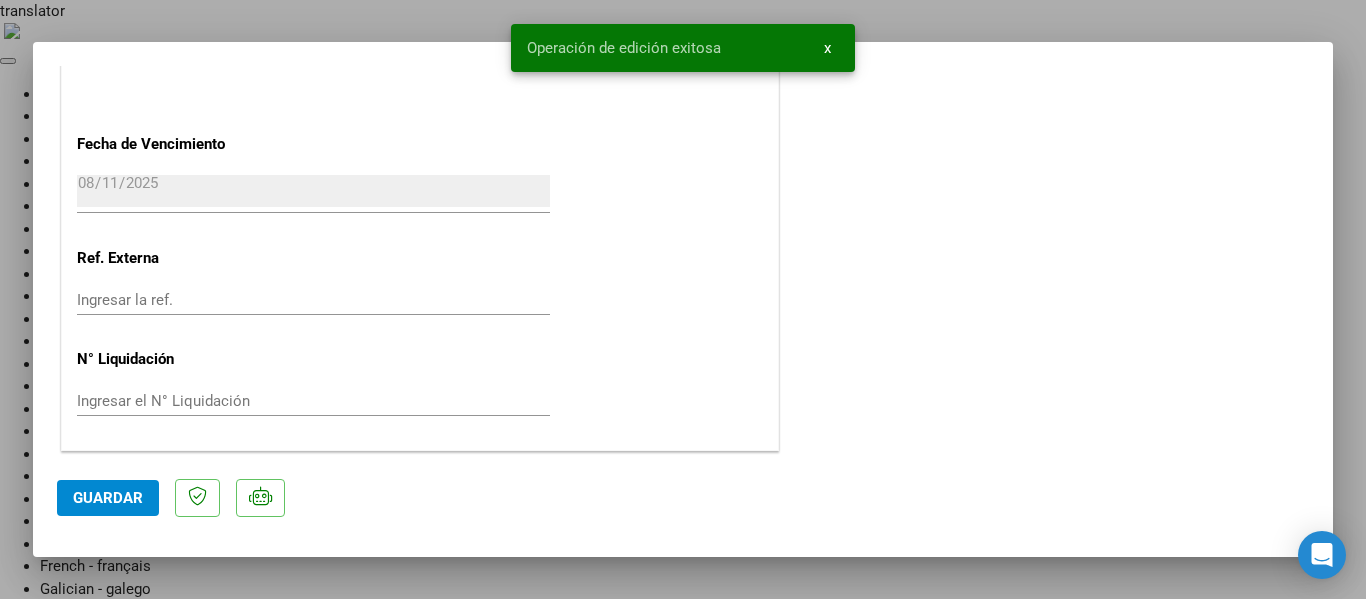 click at bounding box center (683, 299) 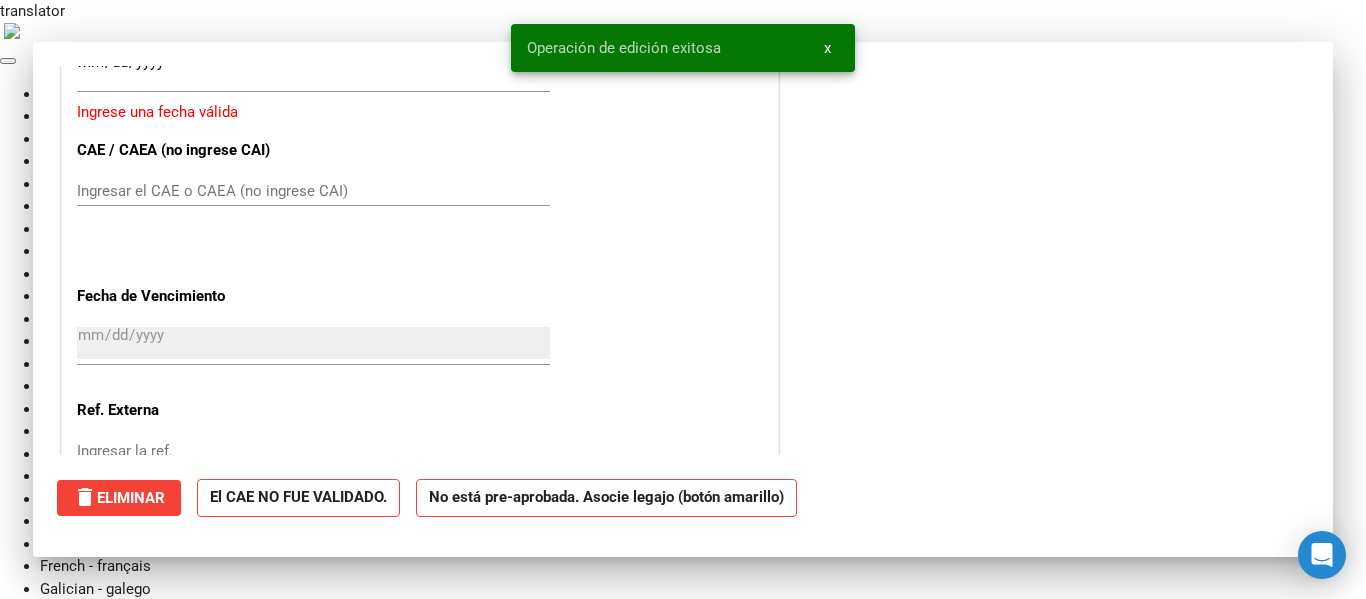 scroll, scrollTop: 1553, scrollLeft: 0, axis: vertical 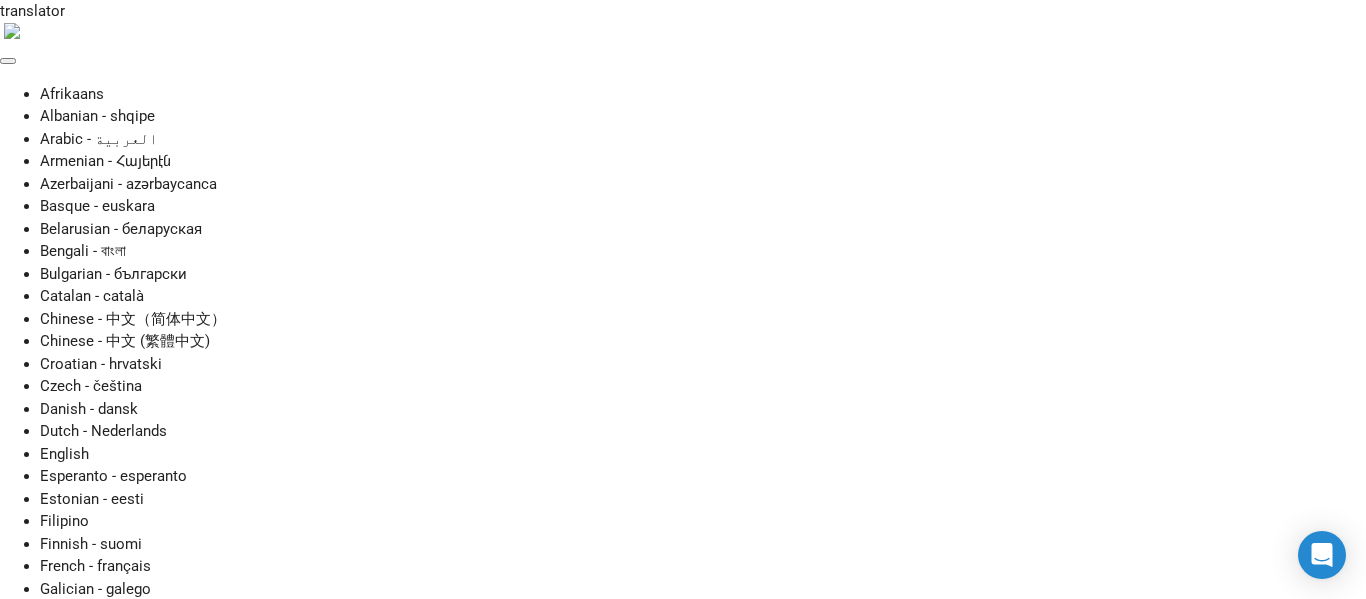 click on "Cargar Comprobante" 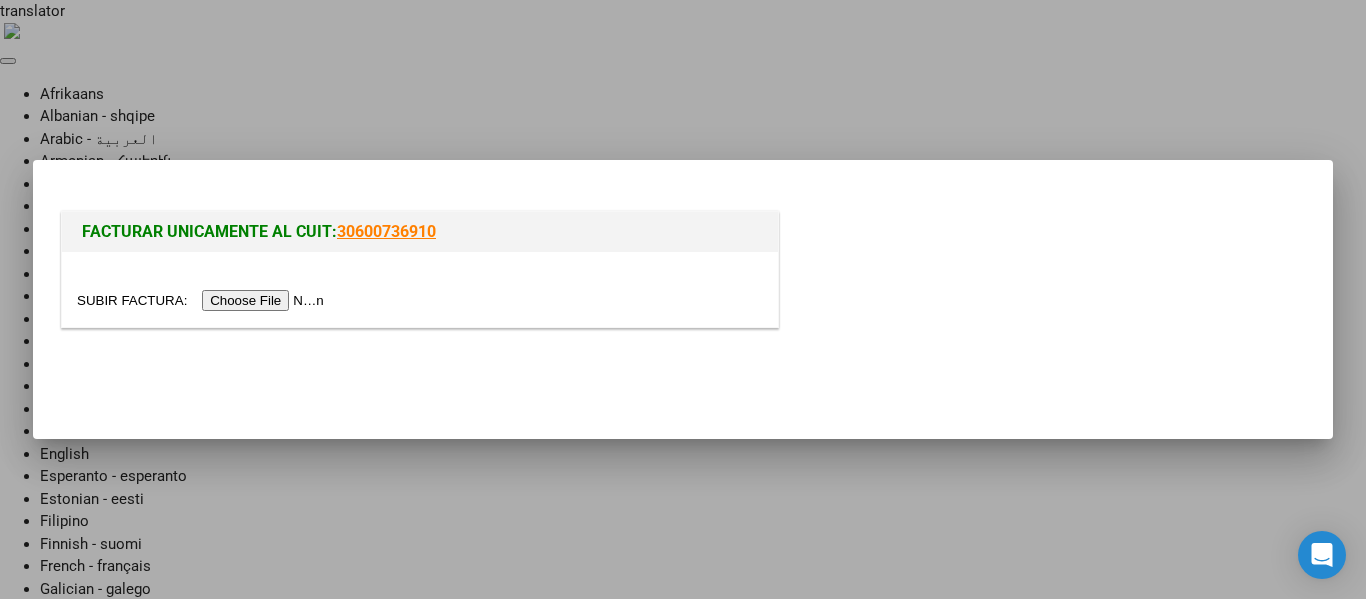 click at bounding box center [203, 300] 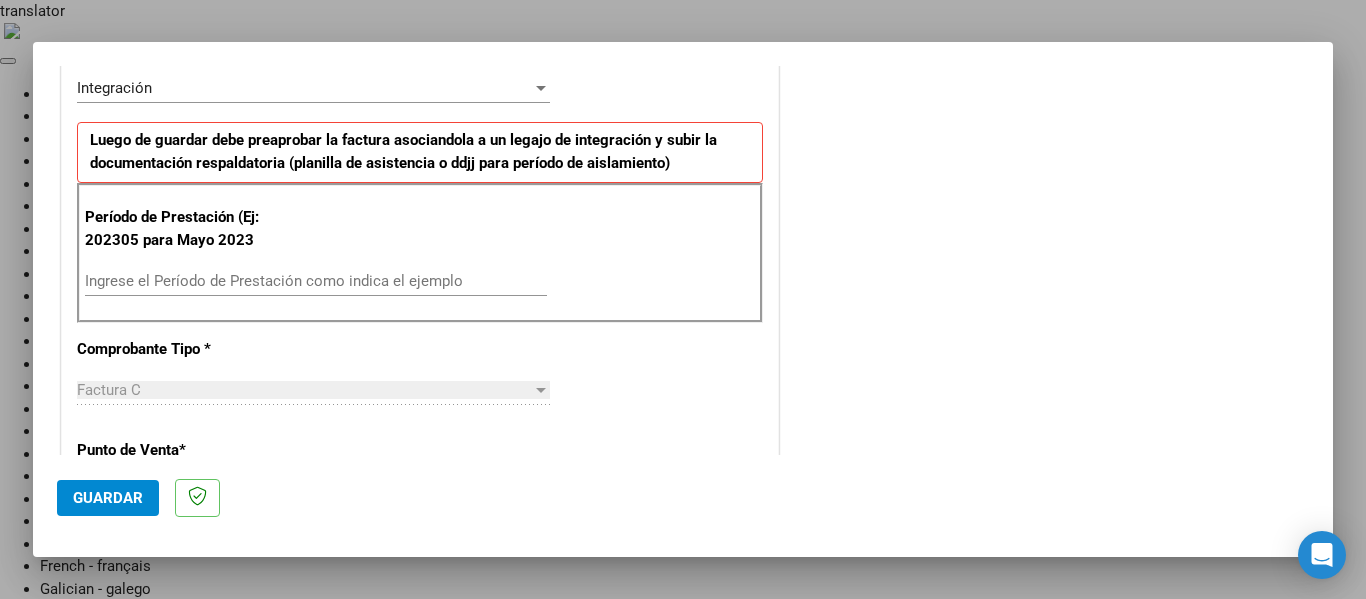 scroll, scrollTop: 500, scrollLeft: 0, axis: vertical 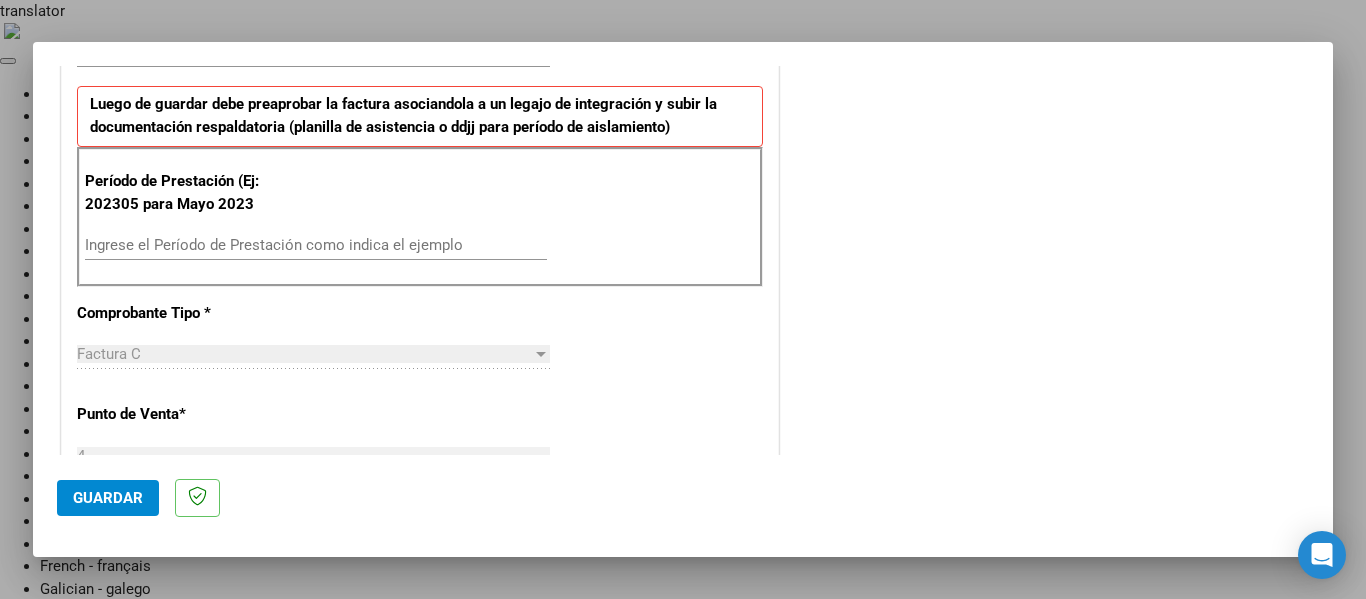 click on "Período de Prestación (Ej: 202305 para Mayo 2023    Ingrese el Período de Prestación como indica el ejemplo" at bounding box center [420, 217] 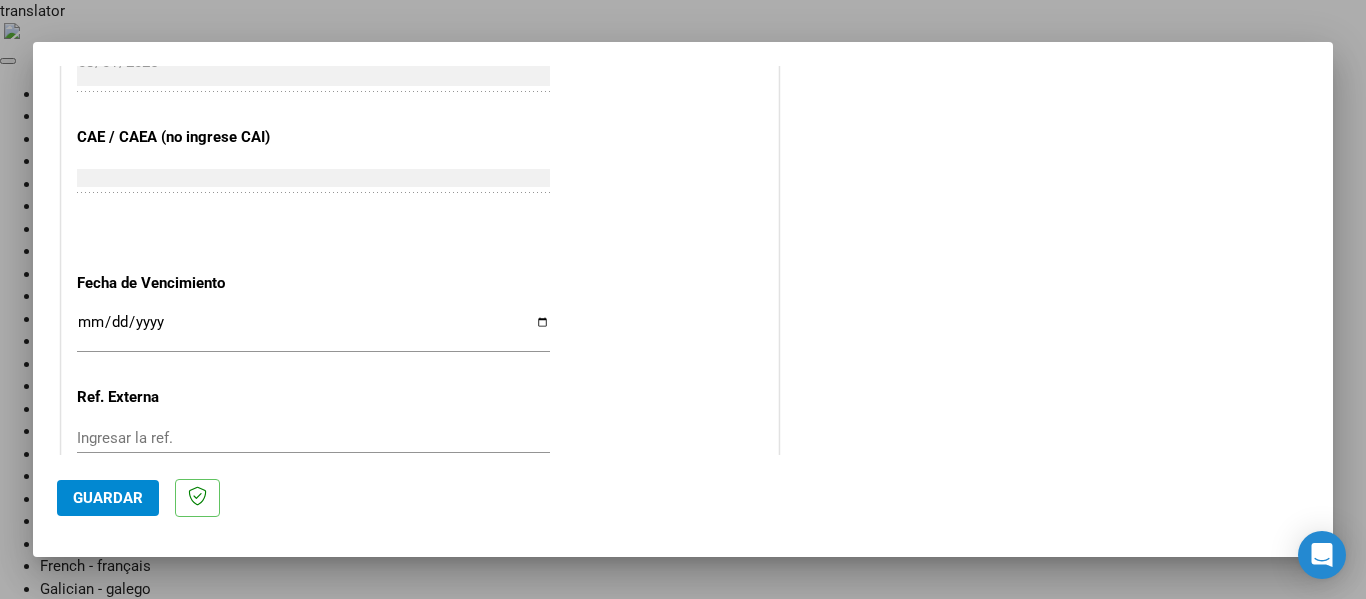 scroll, scrollTop: 1200, scrollLeft: 0, axis: vertical 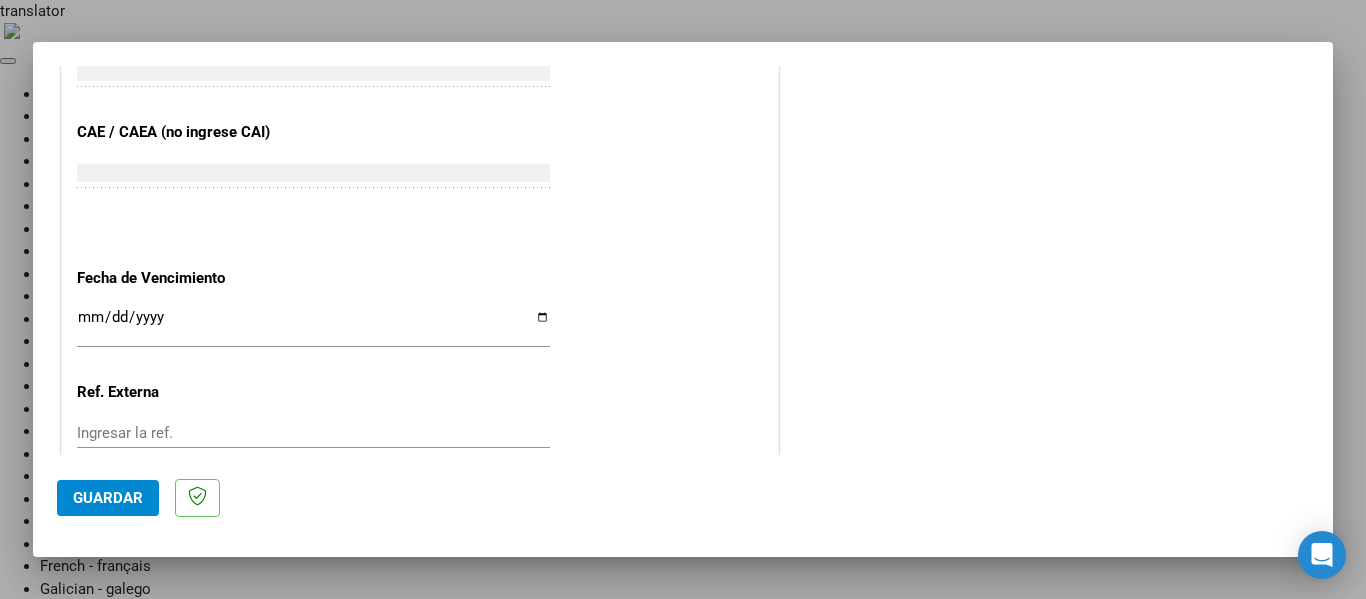 type on "202507" 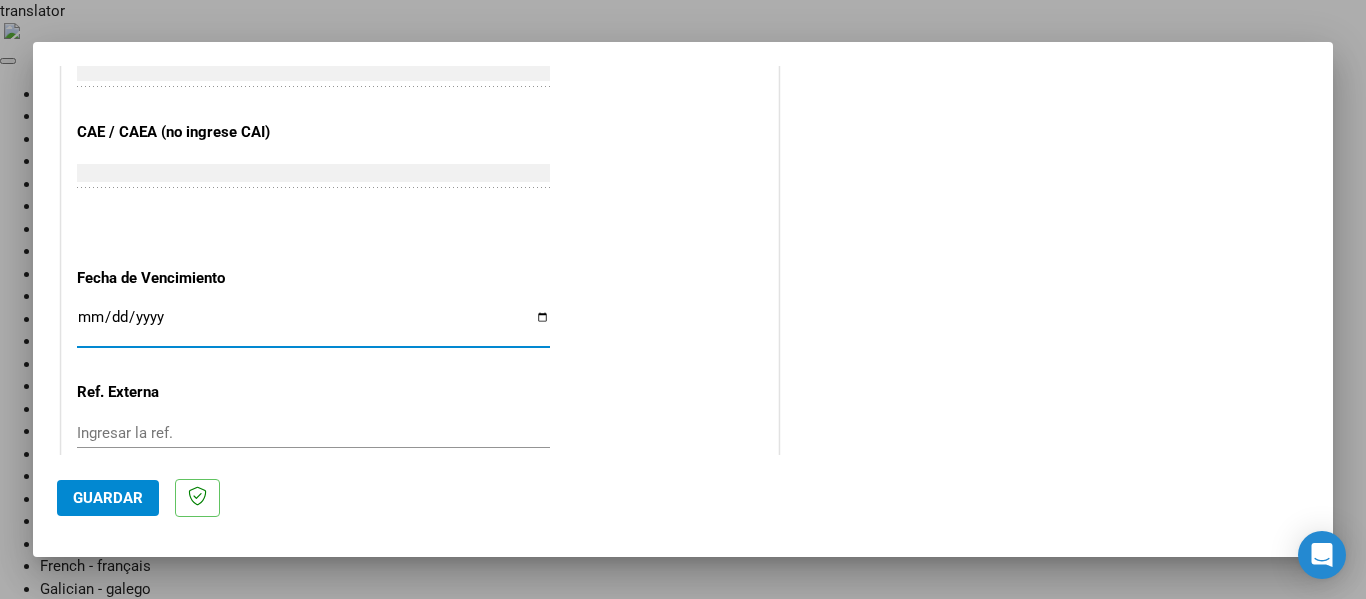 click on "Ingresar la fecha" at bounding box center [313, 325] 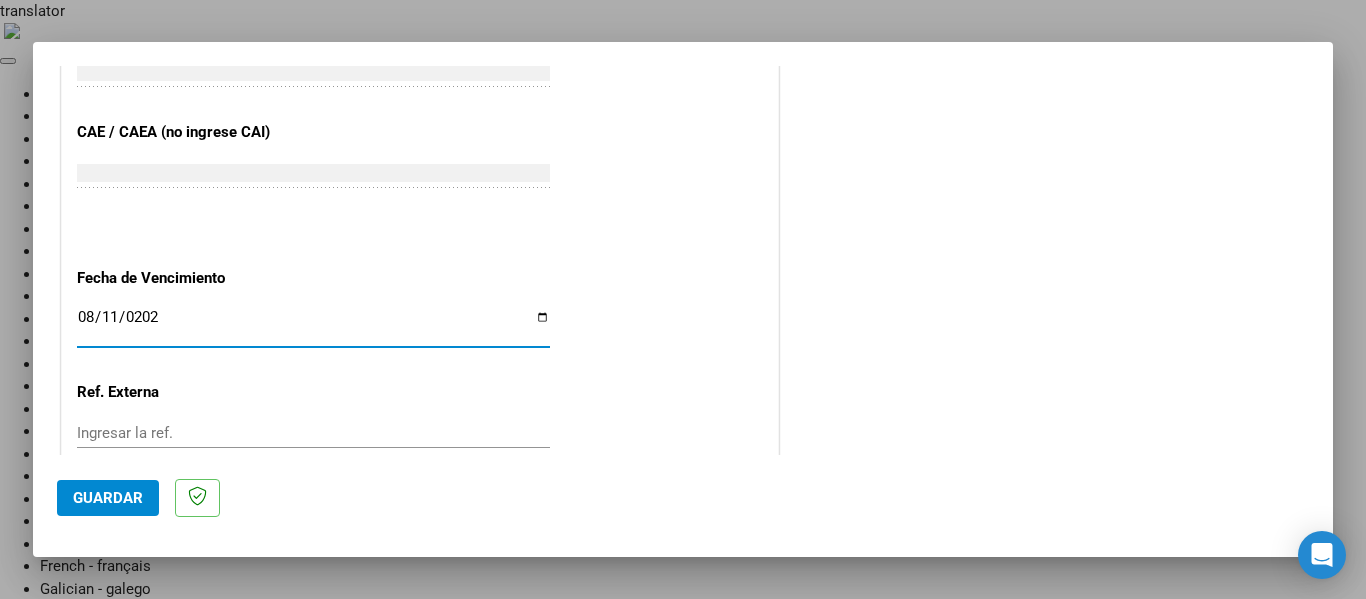 type on "2025-08-11" 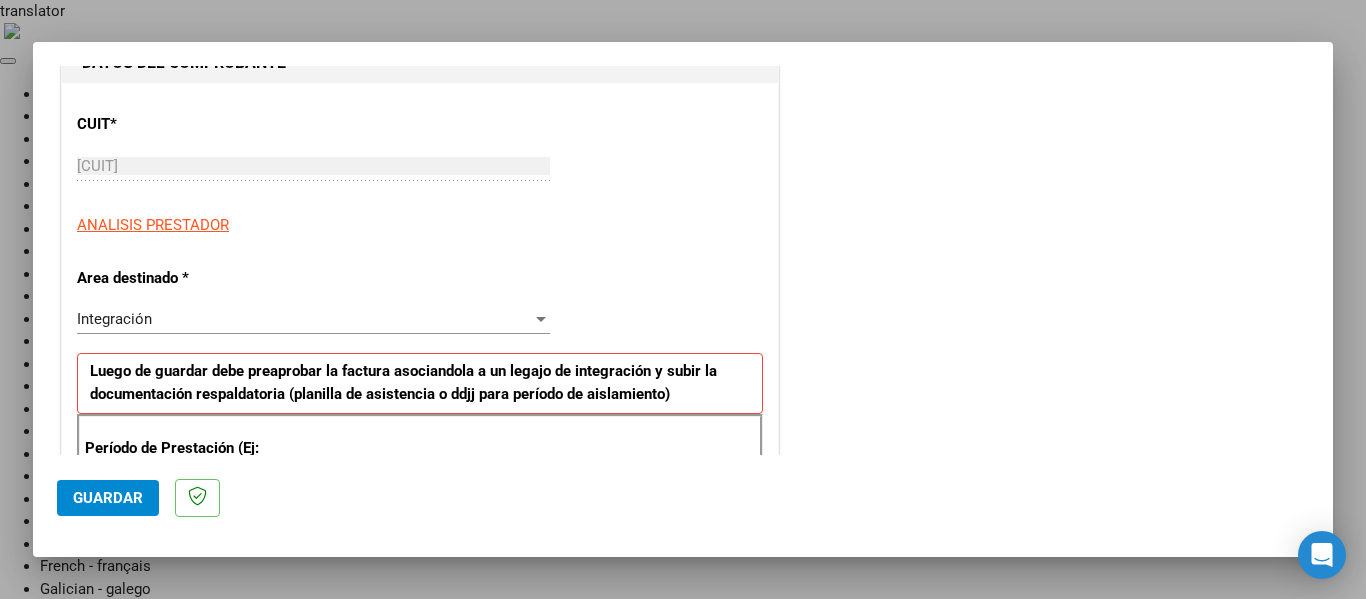 scroll, scrollTop: 0, scrollLeft: 0, axis: both 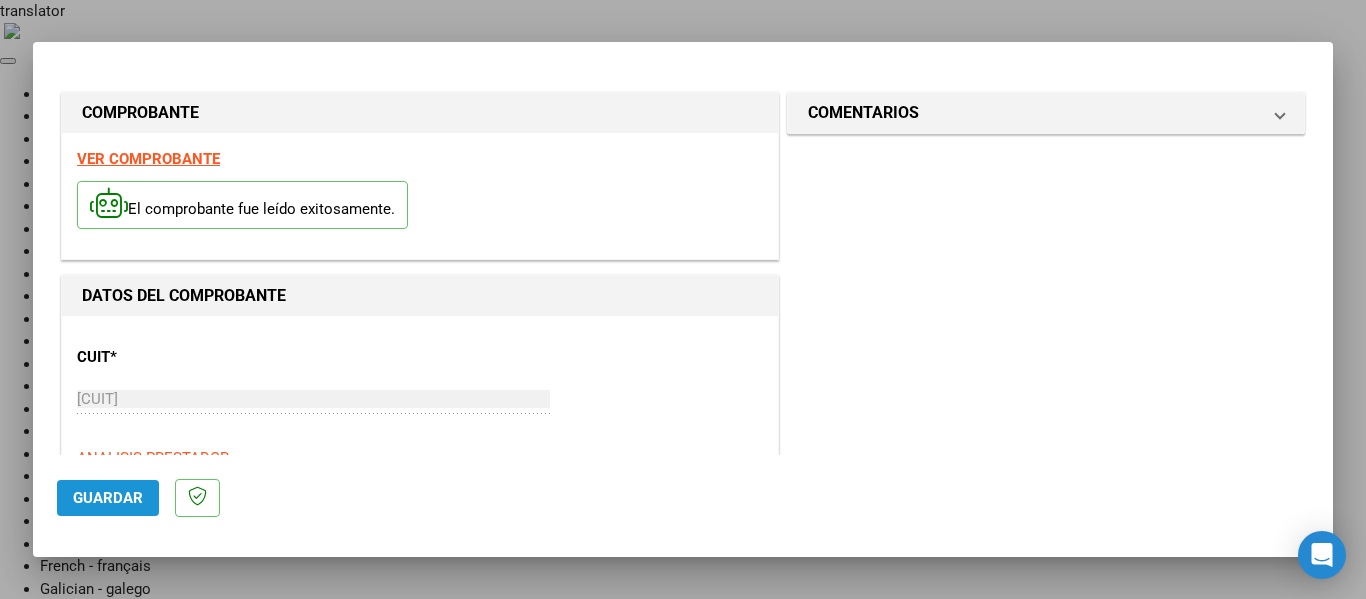 click on "Guardar" 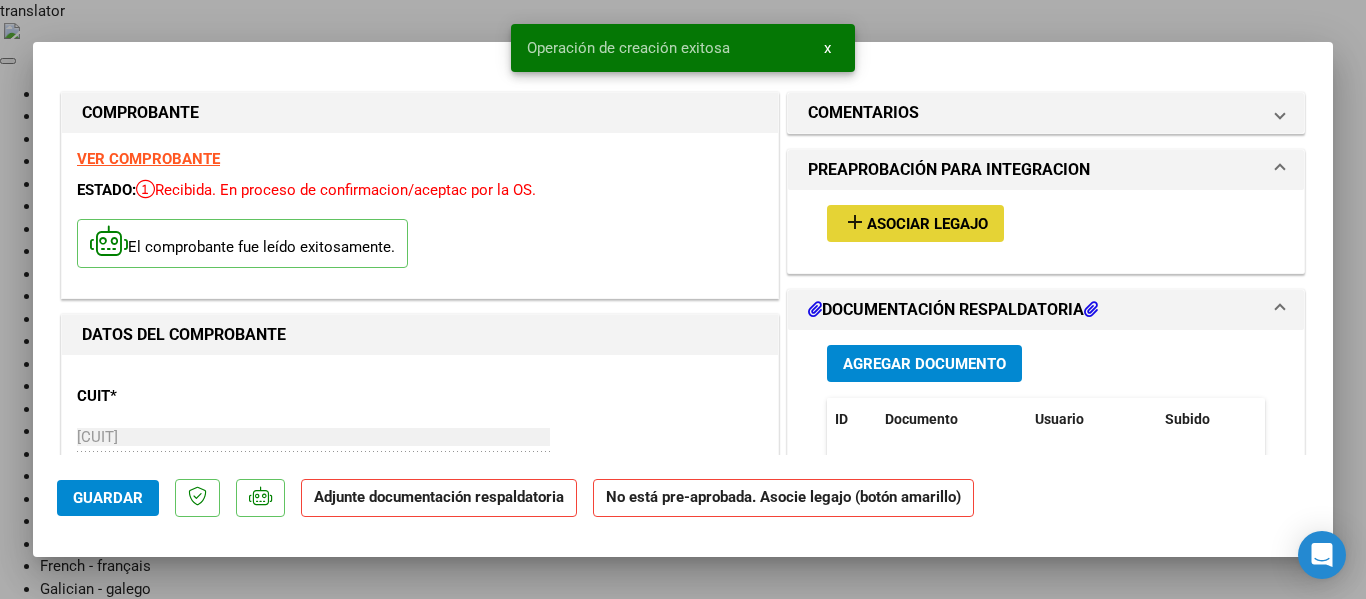 click on "add" at bounding box center [855, 222] 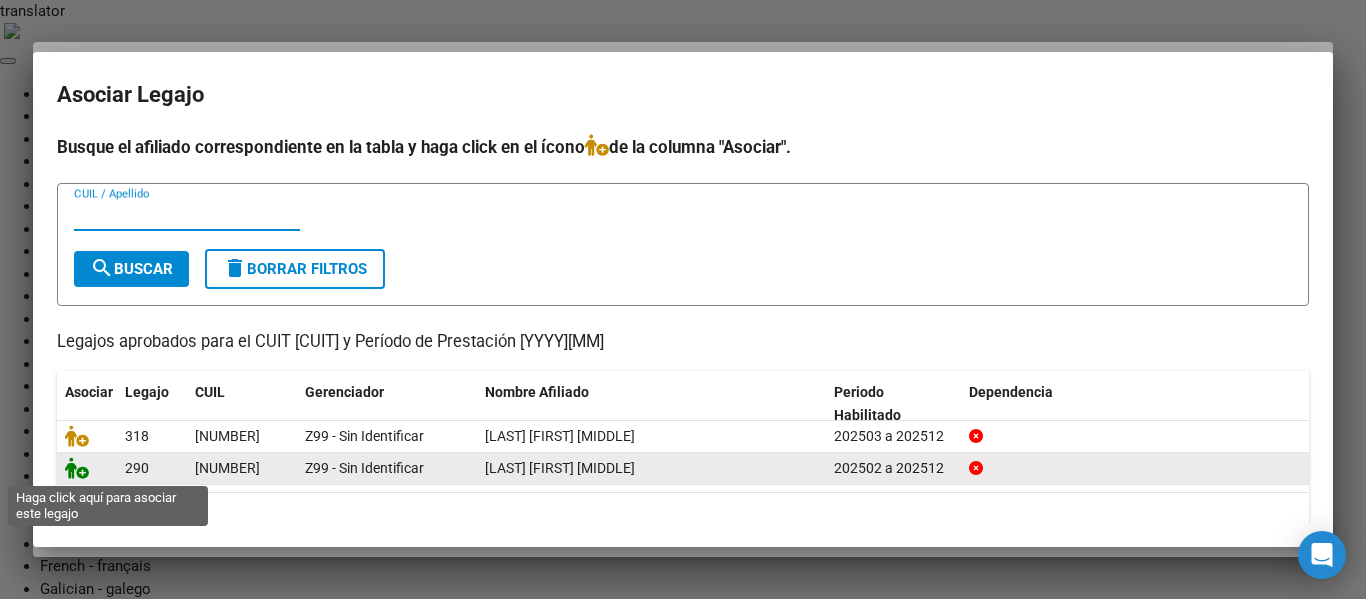 click 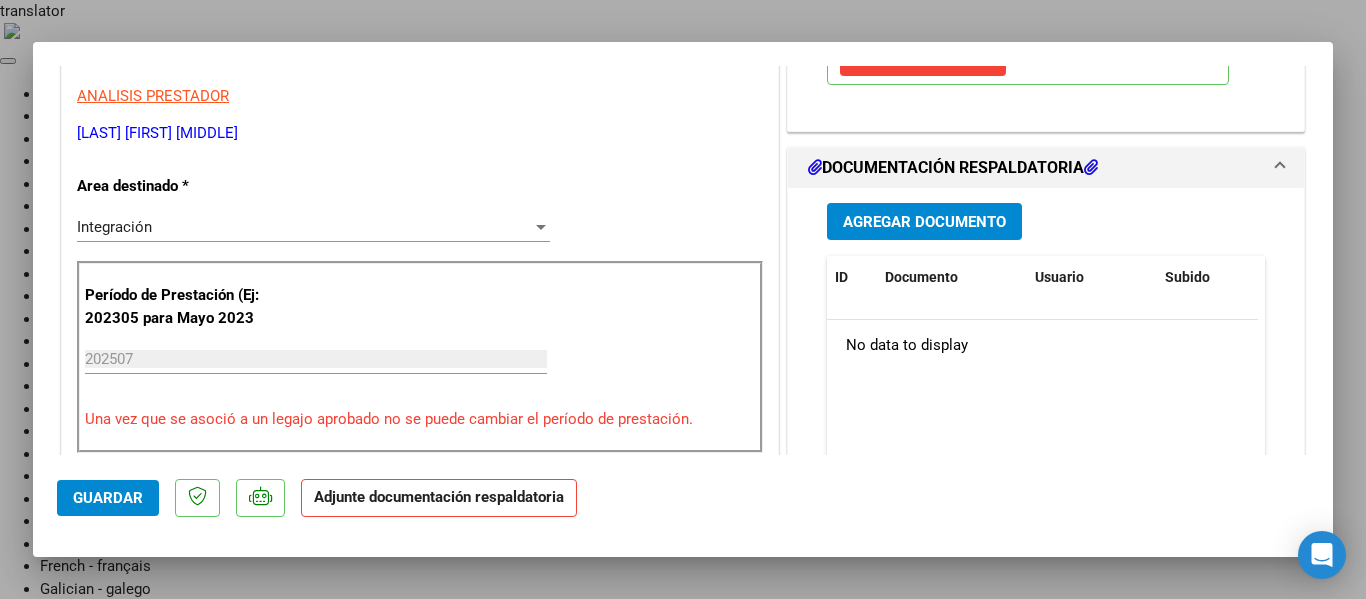 scroll, scrollTop: 400, scrollLeft: 0, axis: vertical 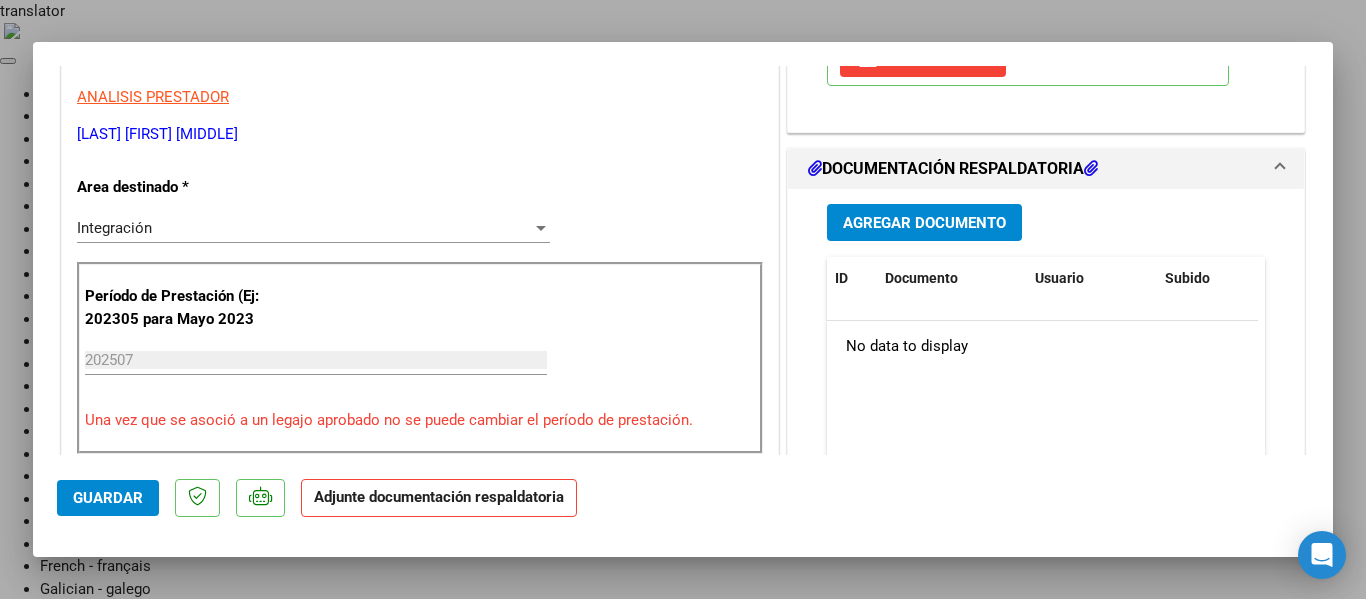 click on "Agregar Documento" at bounding box center (924, 223) 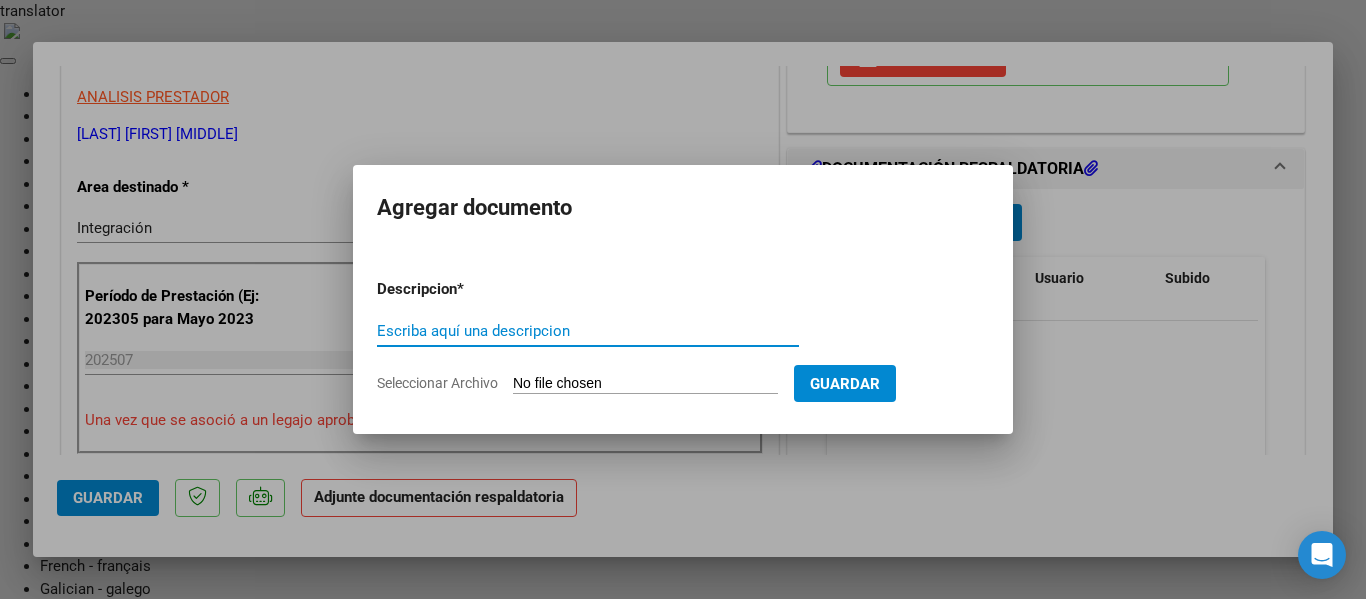 click on "Escriba aquí una descripcion" at bounding box center [588, 331] 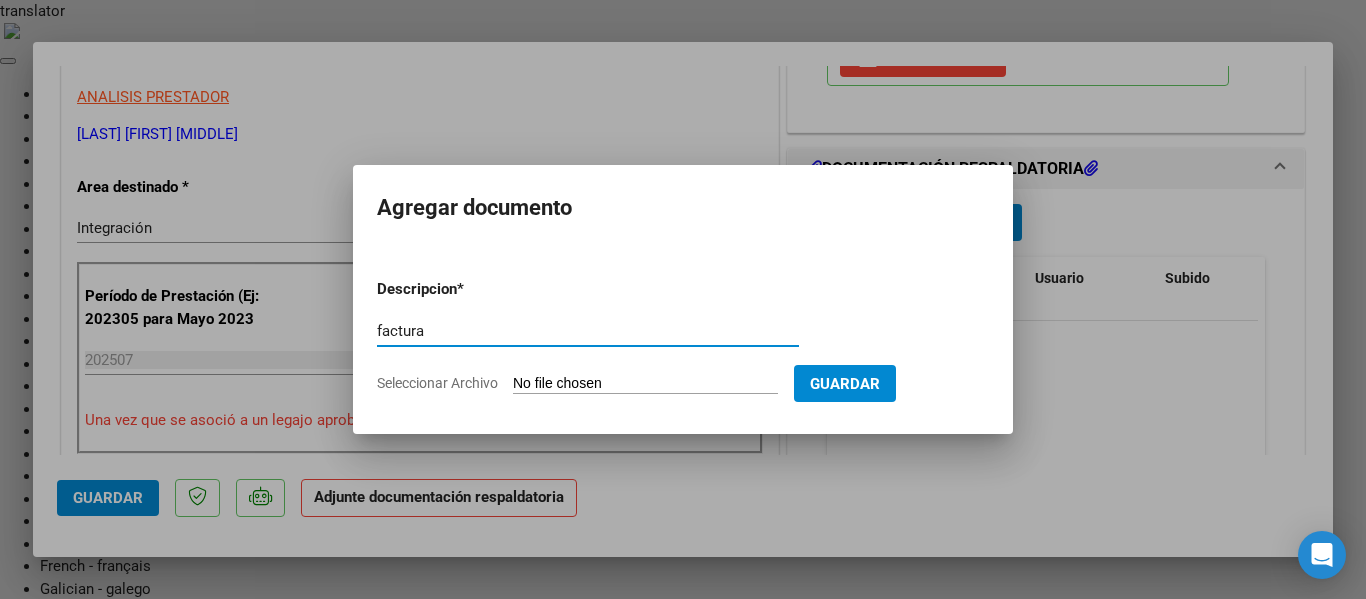 type on "factura" 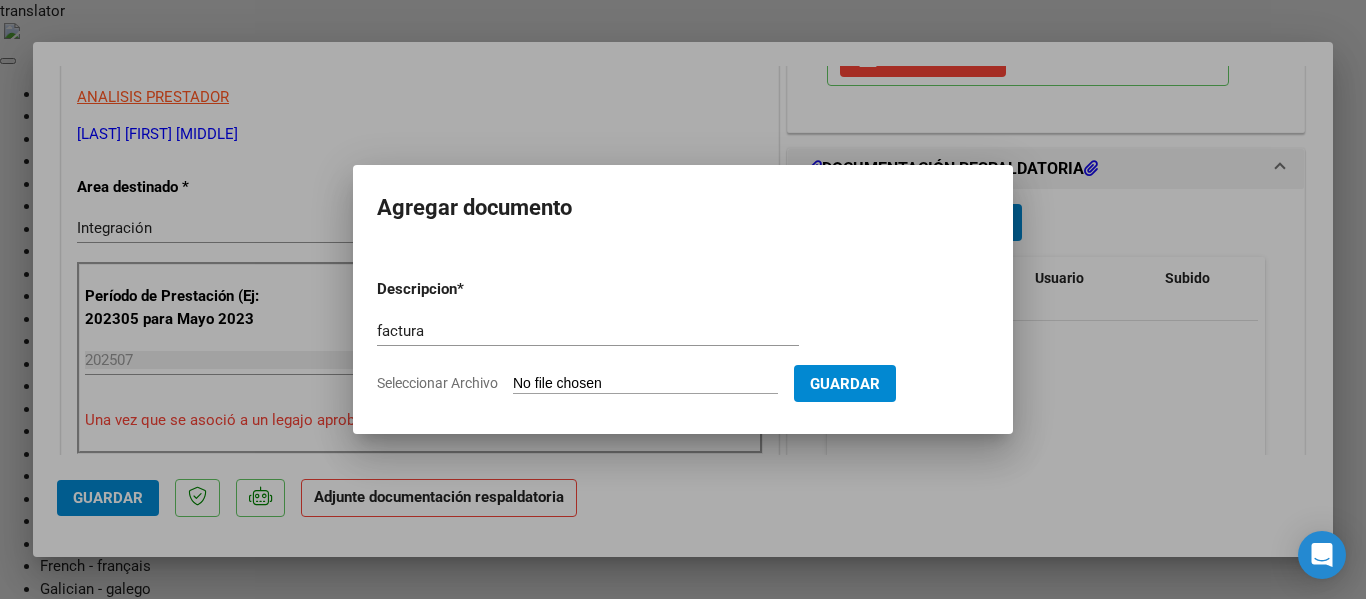 type on "C:\fakepath\20231144820_011_00004_00001630.pdf" 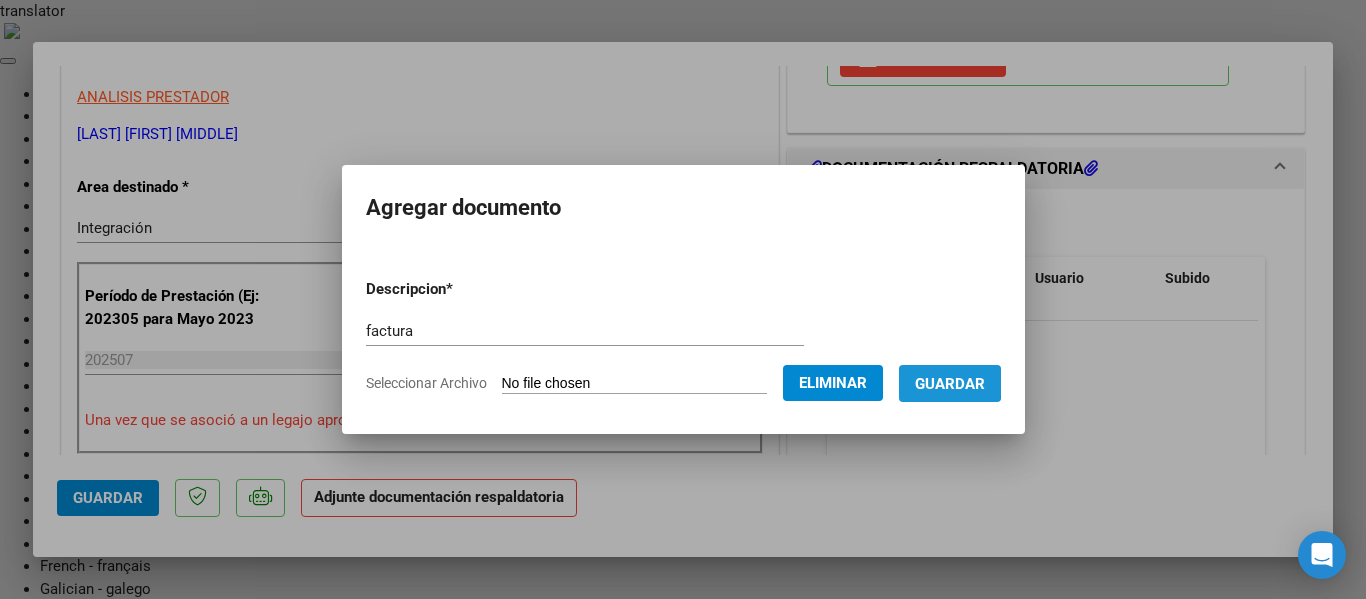 click on "Guardar" at bounding box center [950, 384] 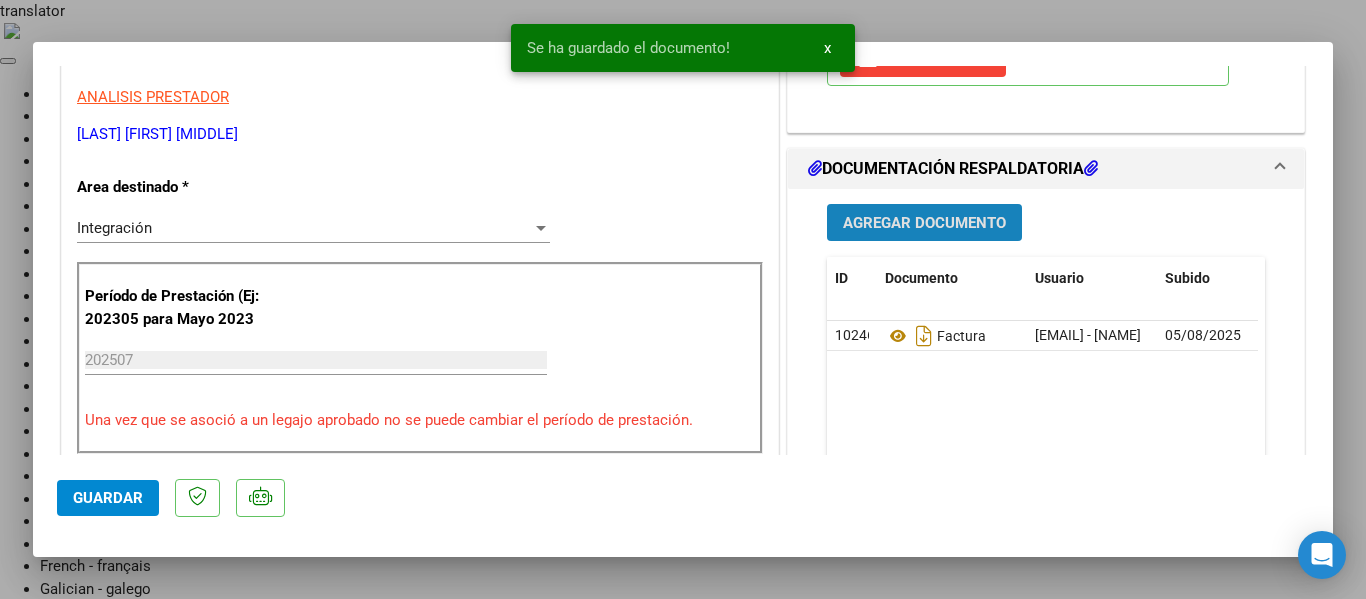 click on "Agregar Documento" at bounding box center (924, 223) 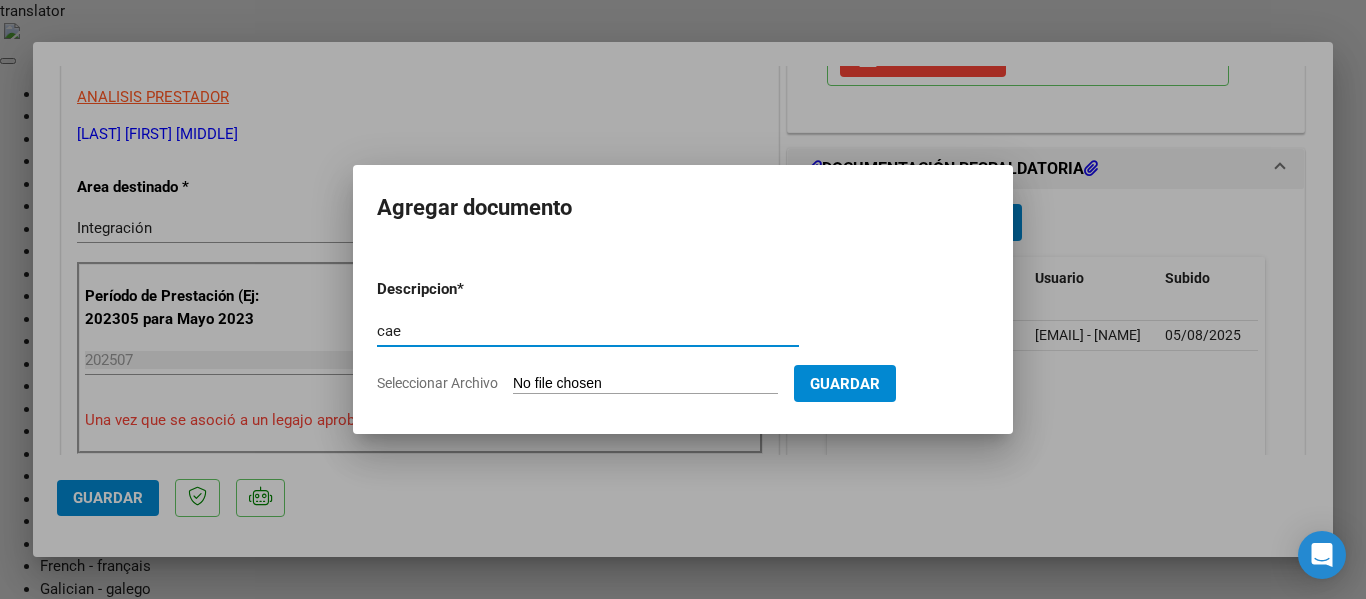 type on "cae" 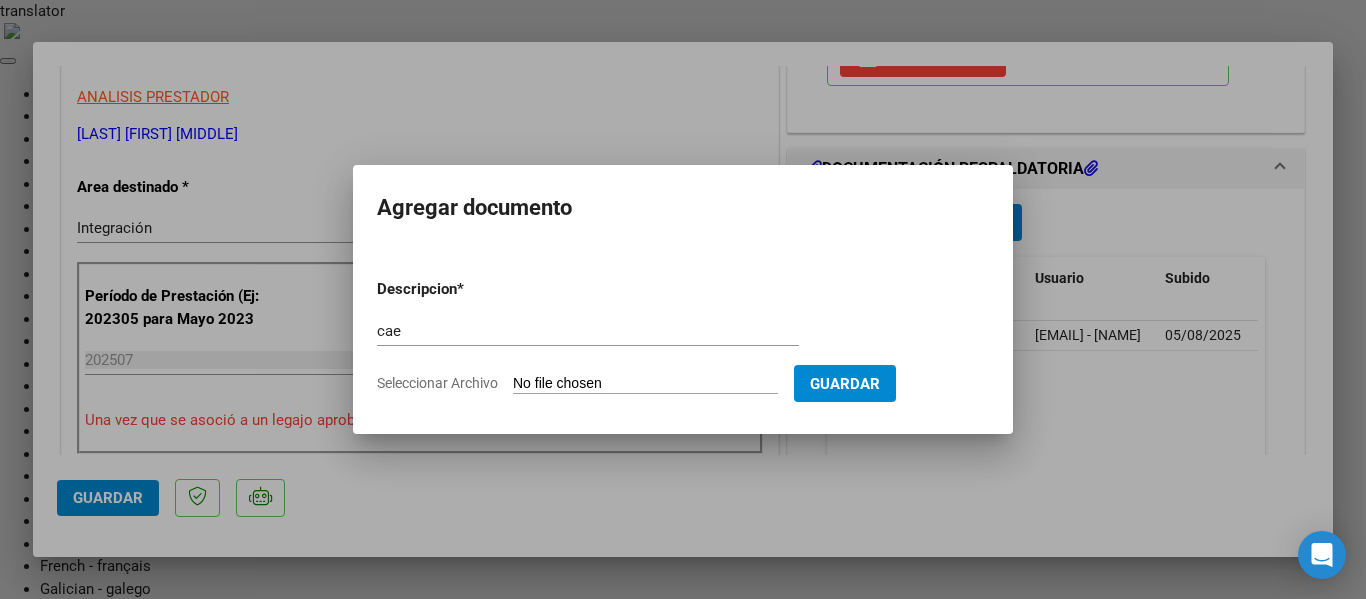 type on "C:\fakepath\cae.pdf" 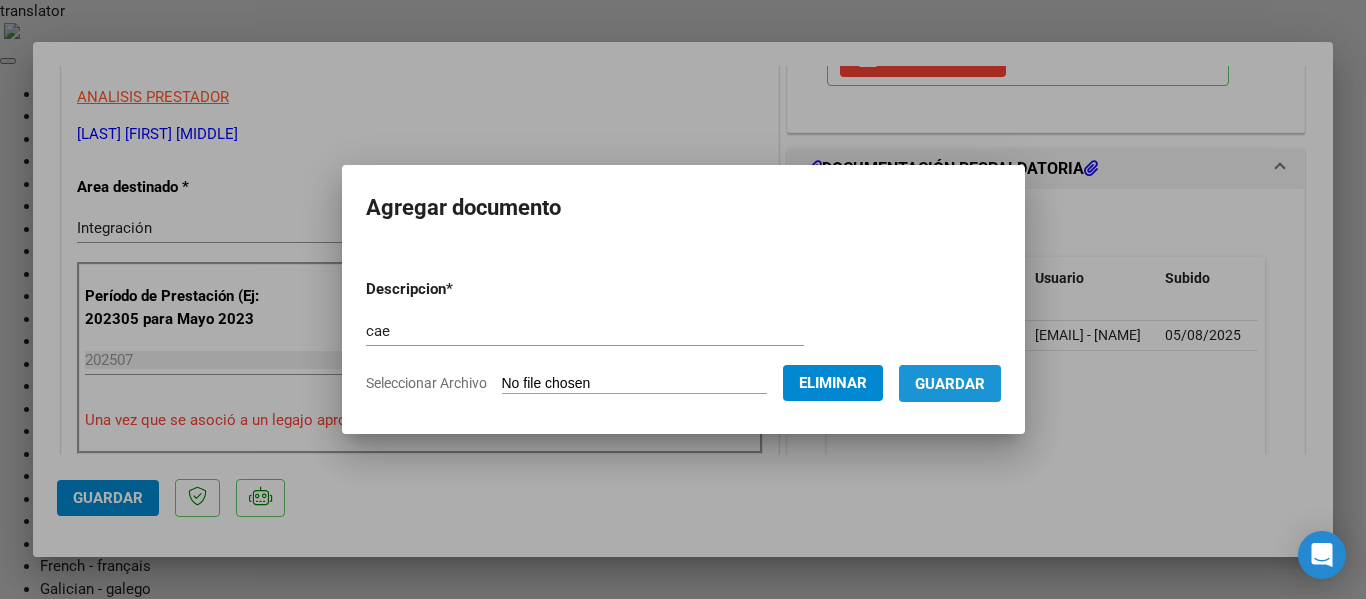 click on "Guardar" at bounding box center [950, 384] 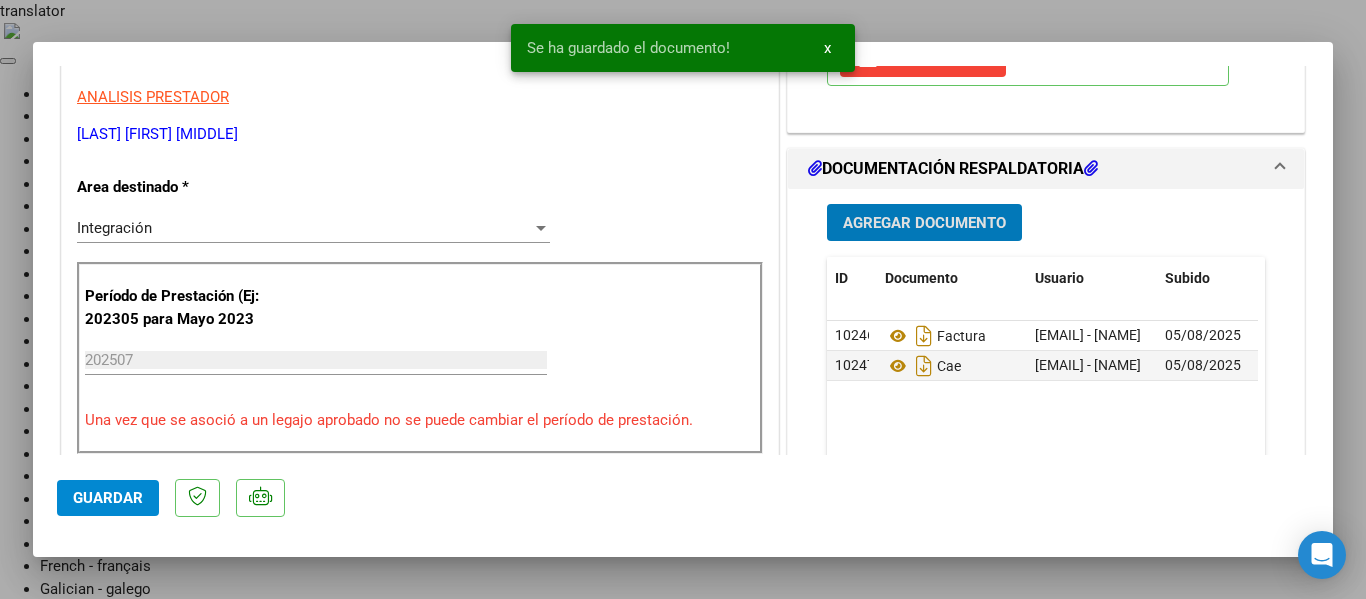 click on "Agregar Documento" at bounding box center [924, 223] 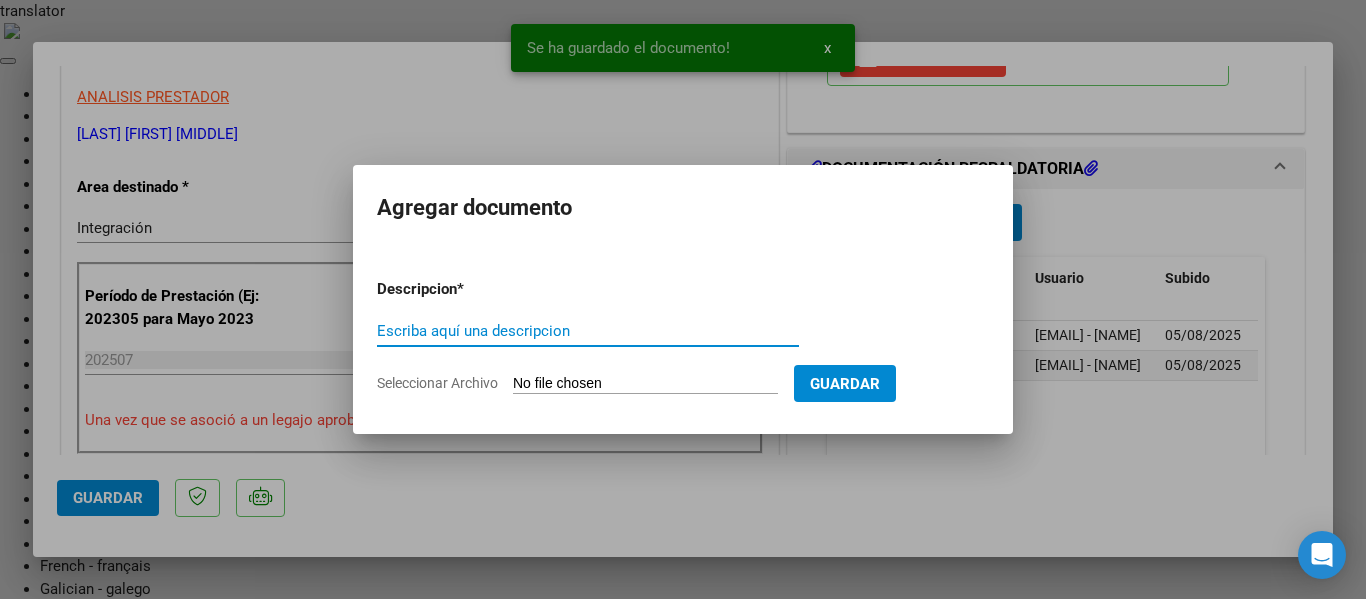 click on "Escriba aquí una descripcion" at bounding box center (588, 331) 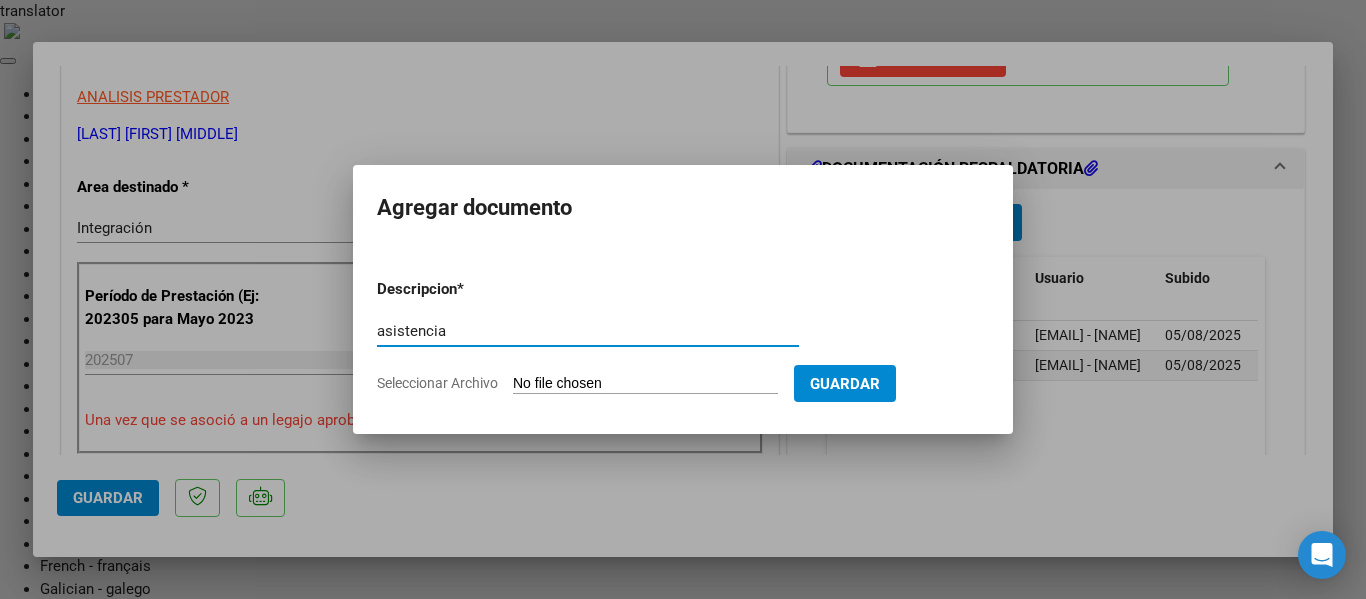 type on "asistencia" 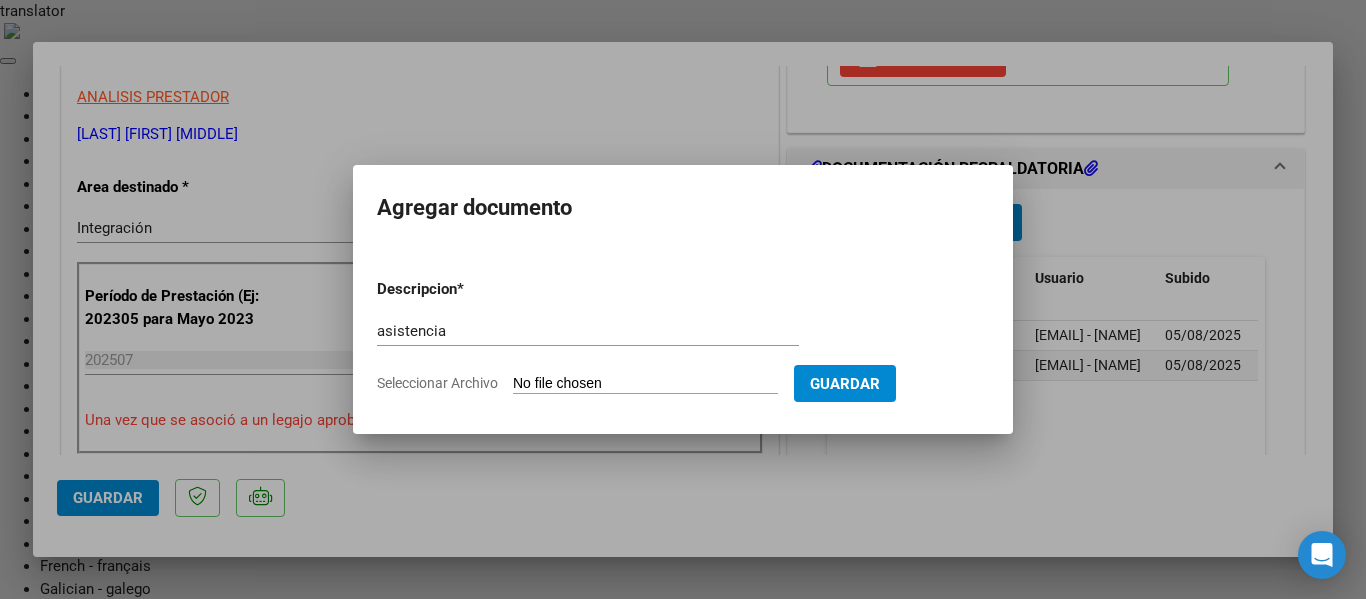 type on "C:\fakepath\asistencia.pdf" 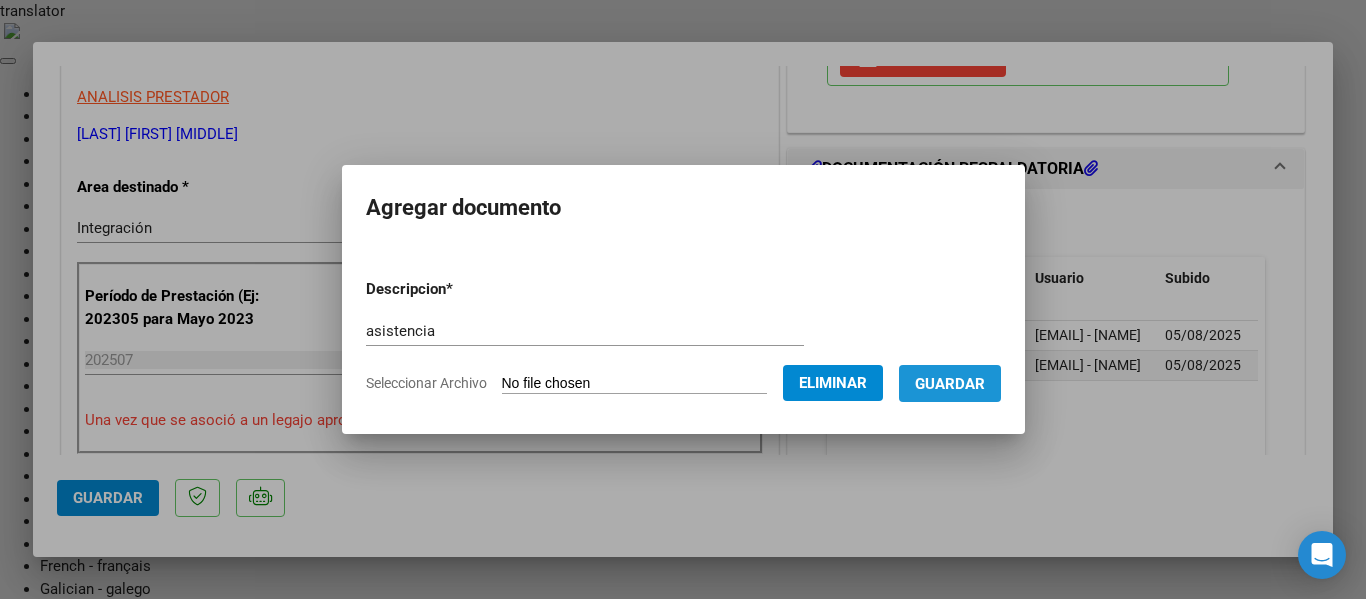 click on "Guardar" at bounding box center [950, 383] 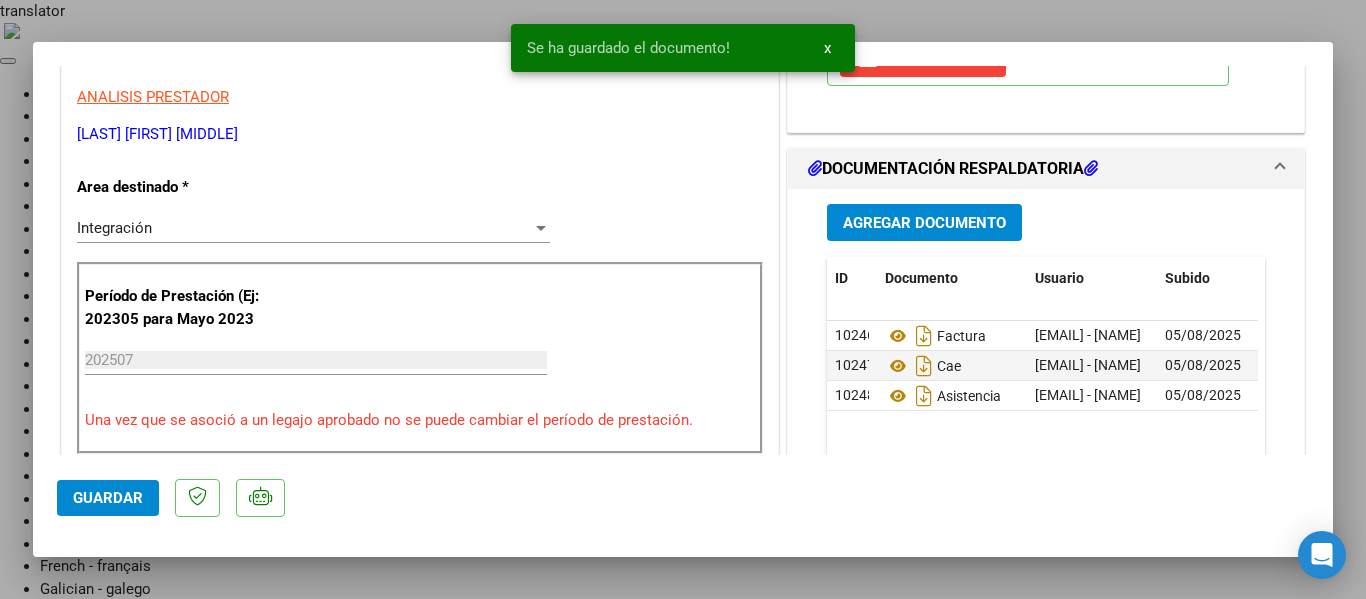 scroll, scrollTop: 640, scrollLeft: 0, axis: vertical 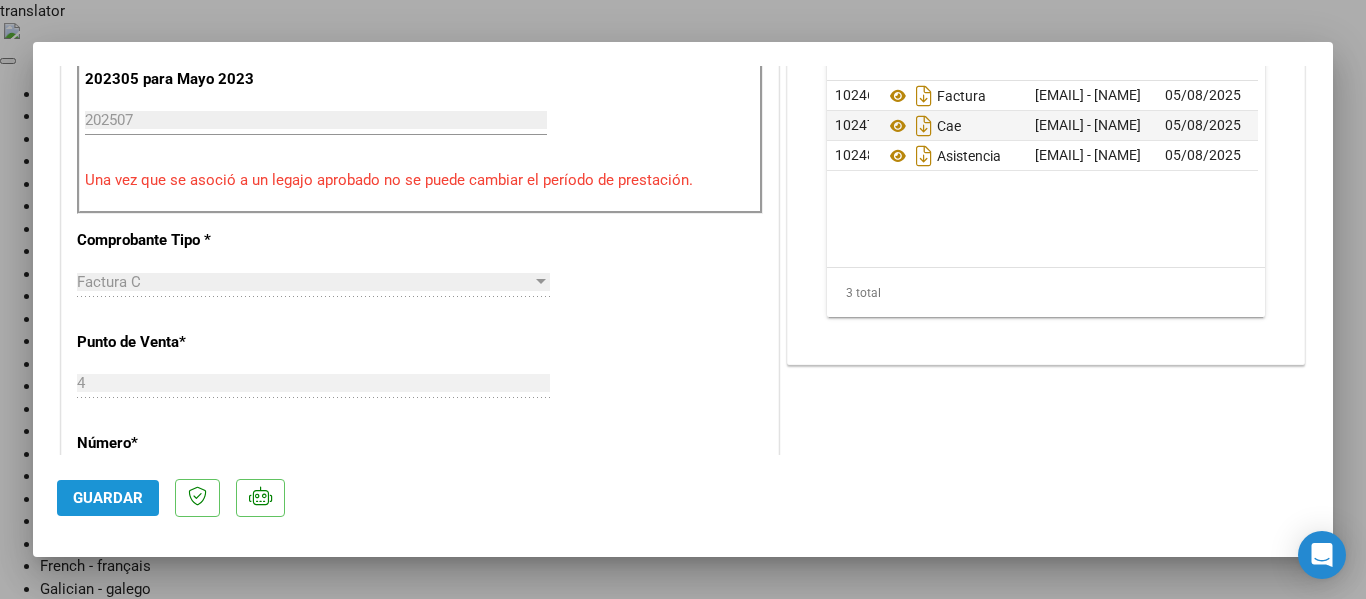 click on "Guardar" 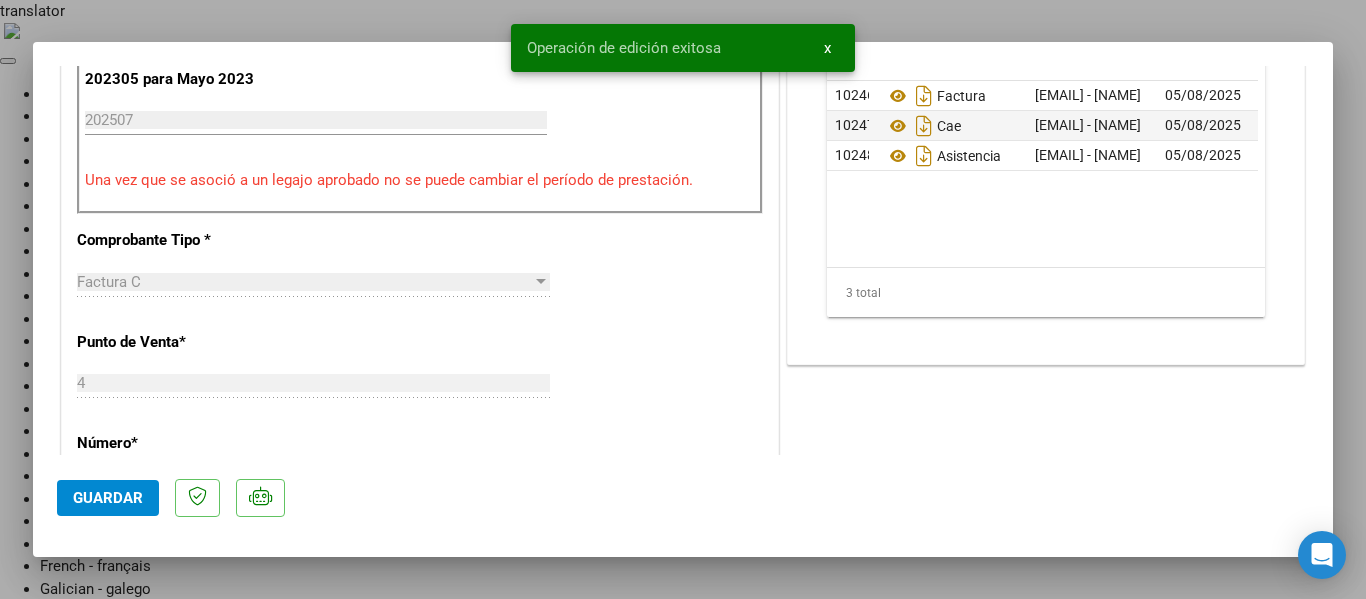 click at bounding box center [683, 299] 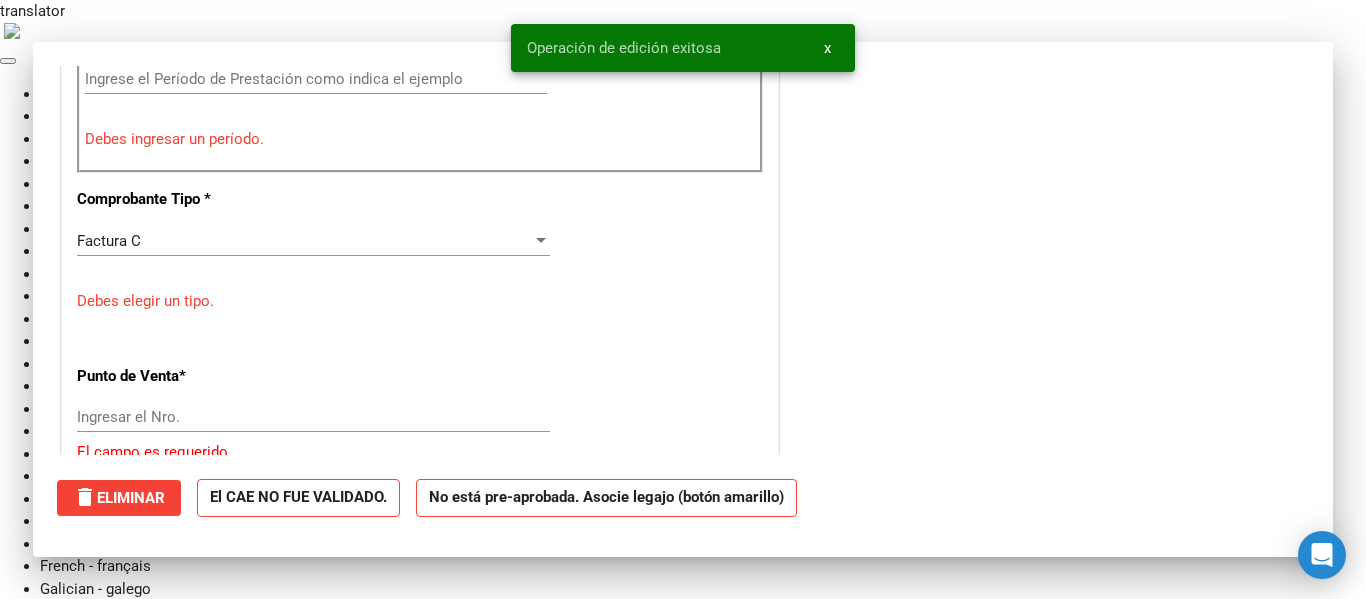 scroll, scrollTop: 0, scrollLeft: 0, axis: both 